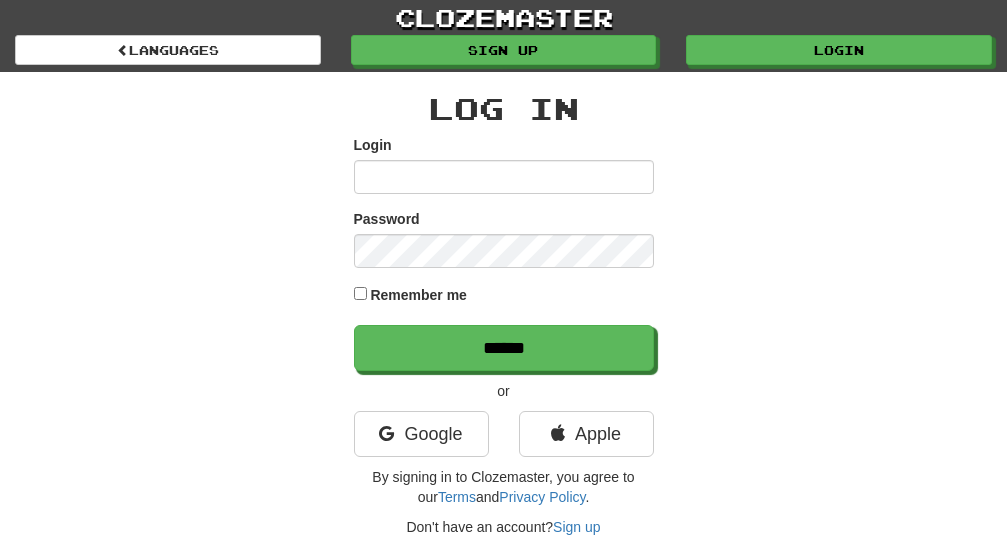 scroll, scrollTop: 0, scrollLeft: 0, axis: both 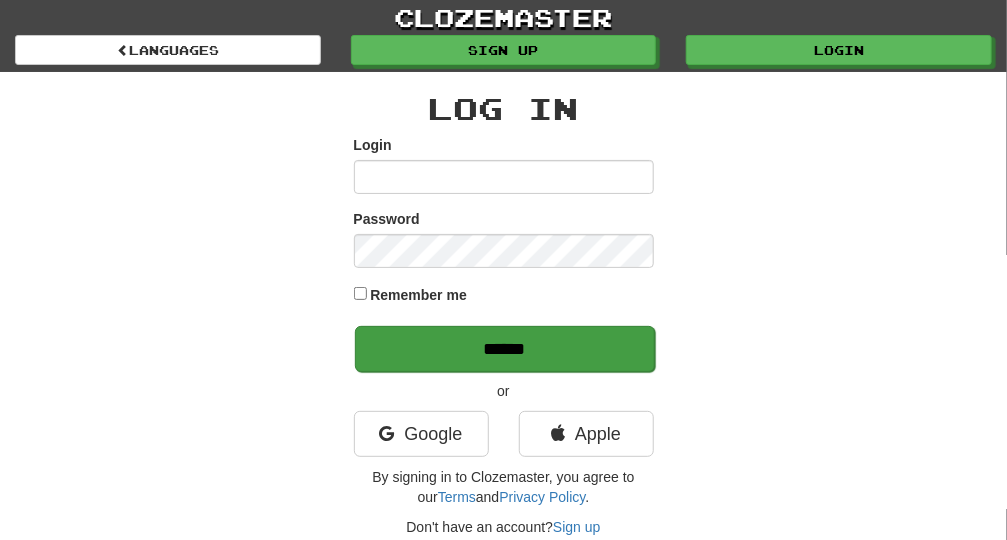 type on "**********" 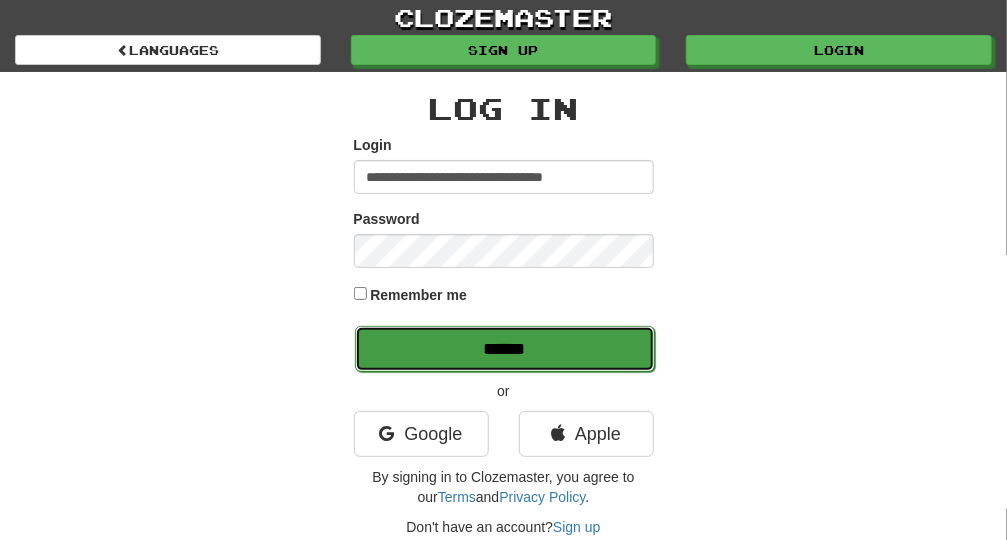 click on "******" at bounding box center (505, 349) 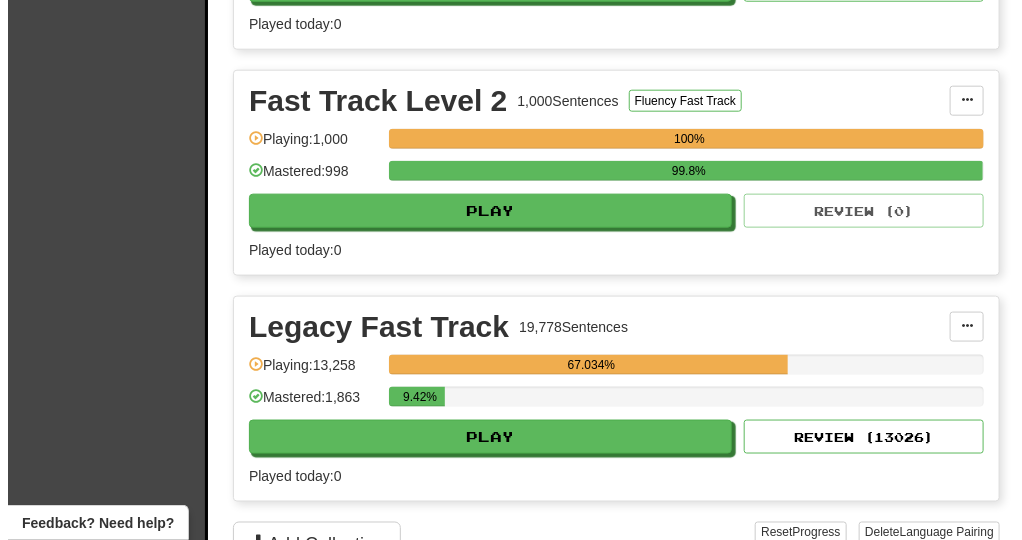 scroll, scrollTop: 668, scrollLeft: 0, axis: vertical 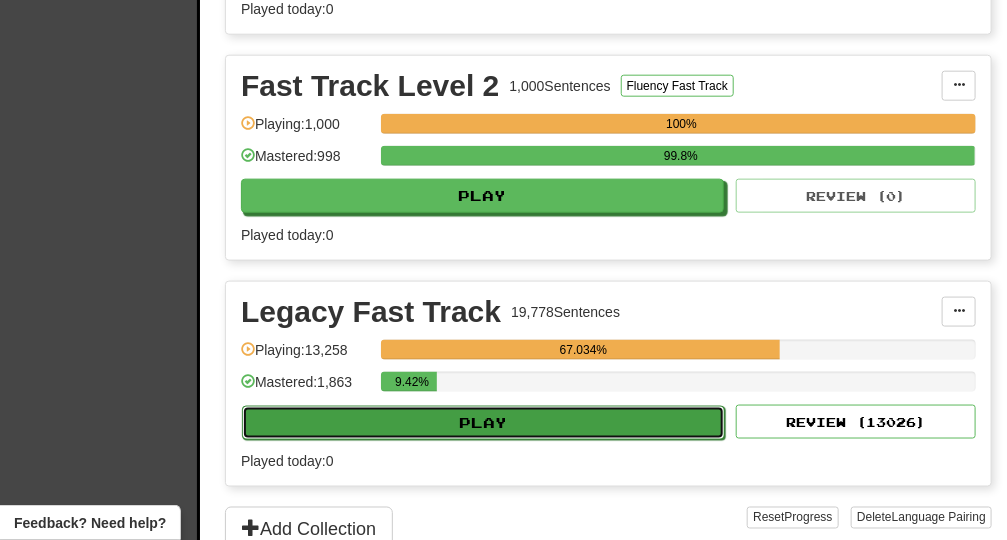click on "Play" at bounding box center (483, 423) 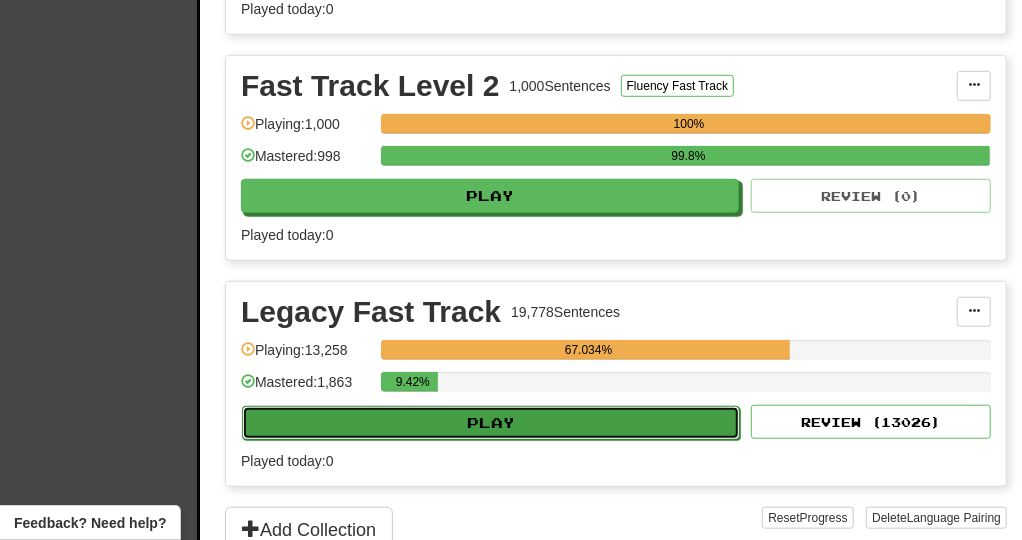 select on "**" 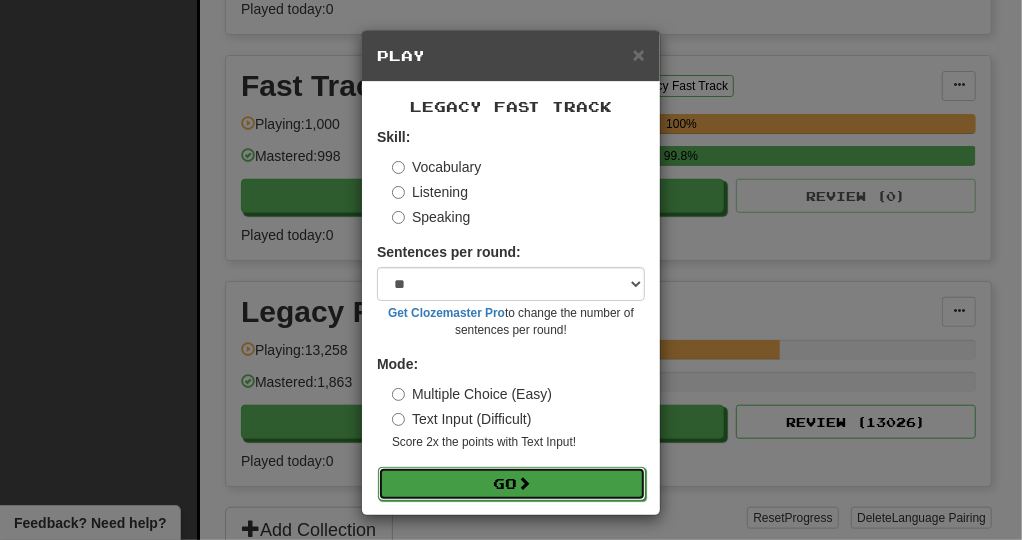 click on "Go" at bounding box center (512, 484) 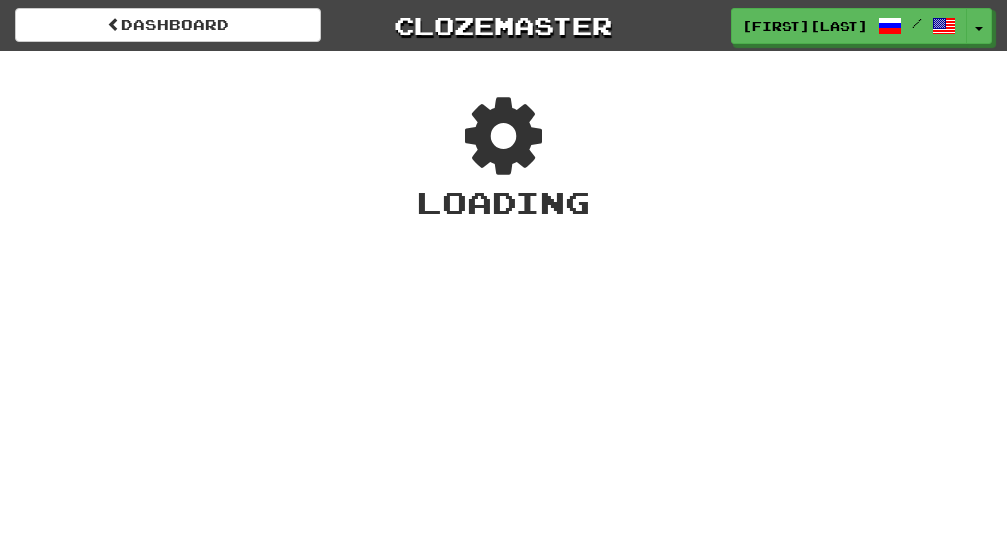 scroll, scrollTop: 0, scrollLeft: 0, axis: both 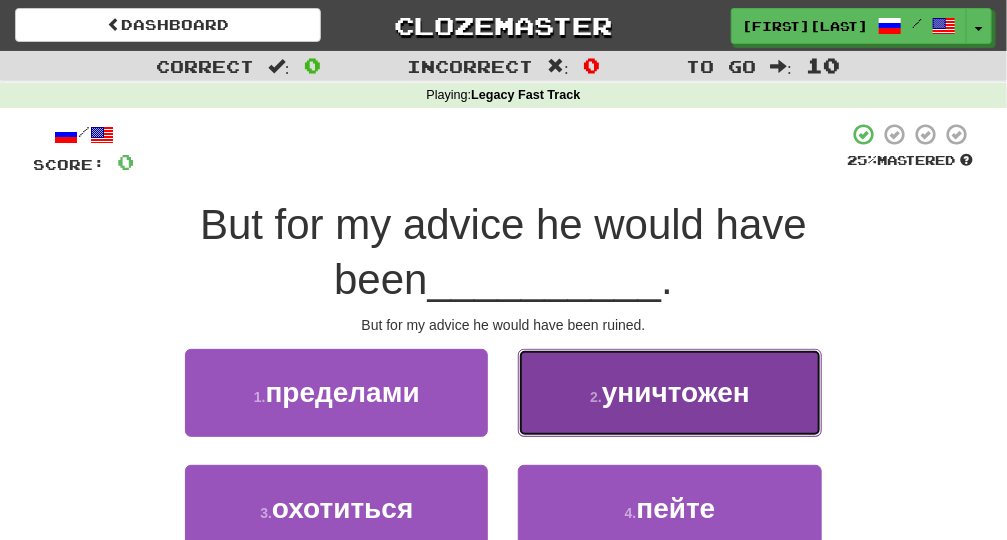 click on "2 . уничтожен" at bounding box center [669, 392] 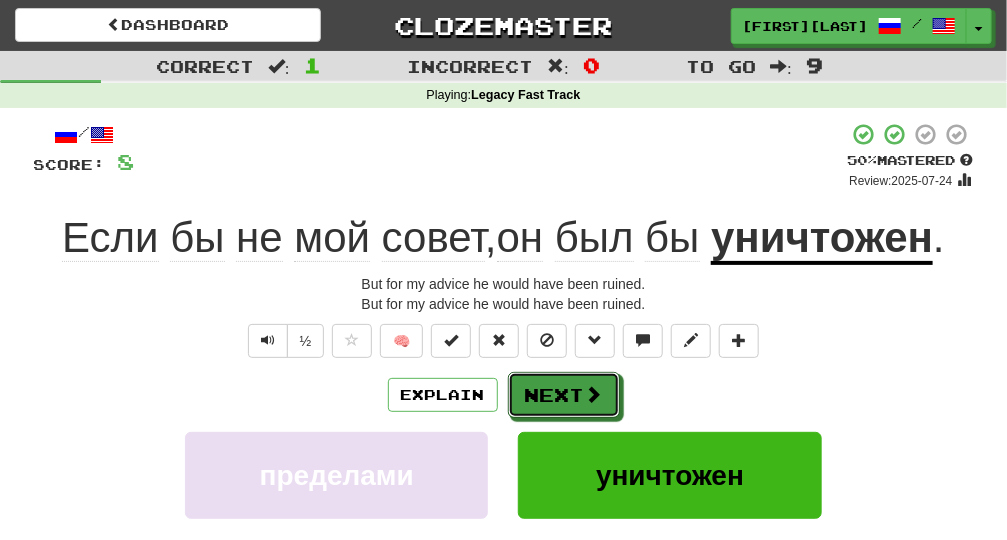 click on "Next" at bounding box center [564, 395] 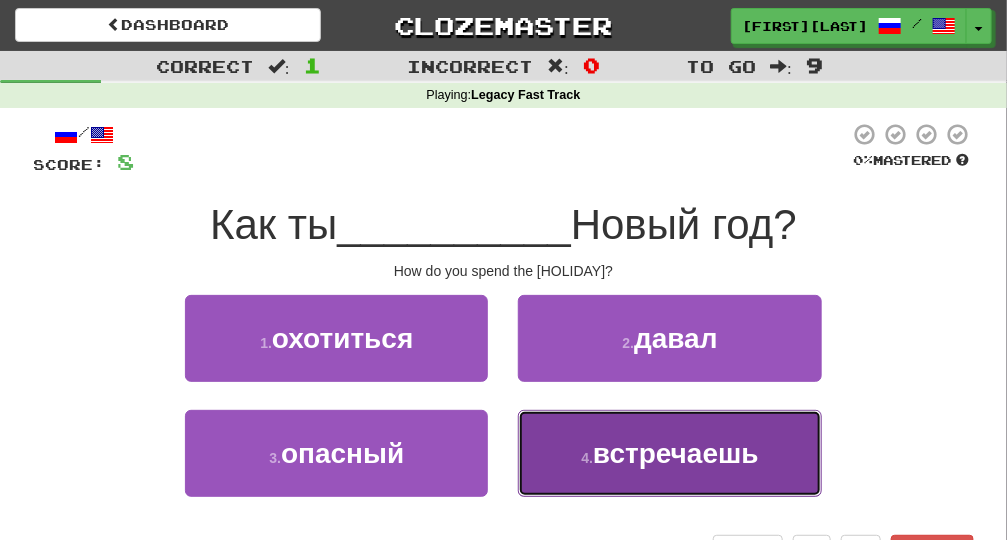 click on "4 . встречаешь" at bounding box center (669, 453) 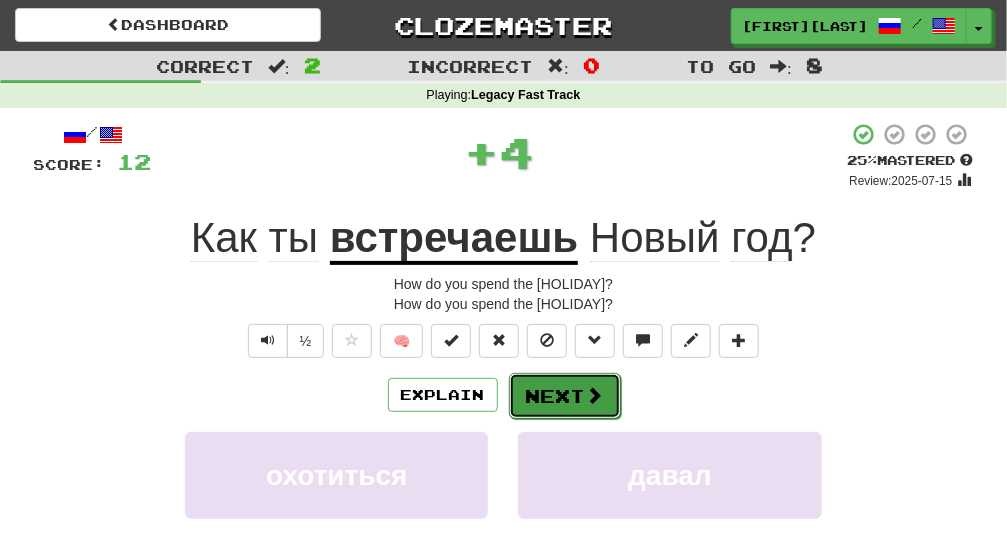 click on "Next" at bounding box center (565, 396) 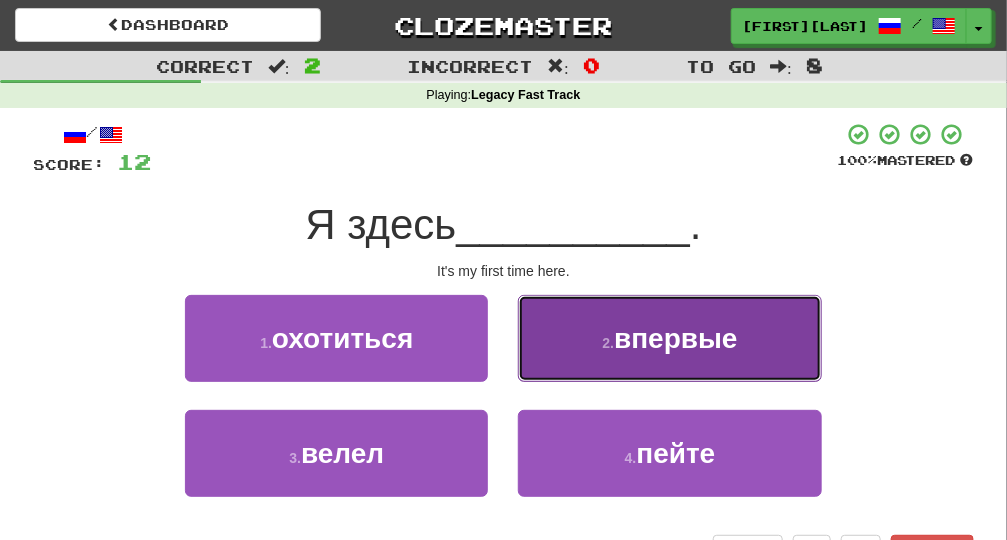 click on "2 . впервые" at bounding box center (669, 338) 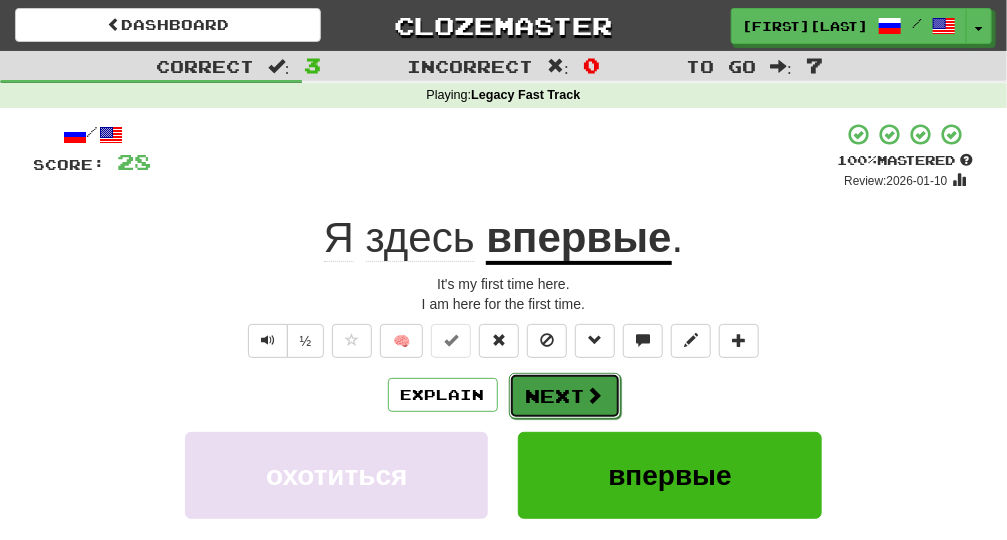 click on "Next" at bounding box center [565, 396] 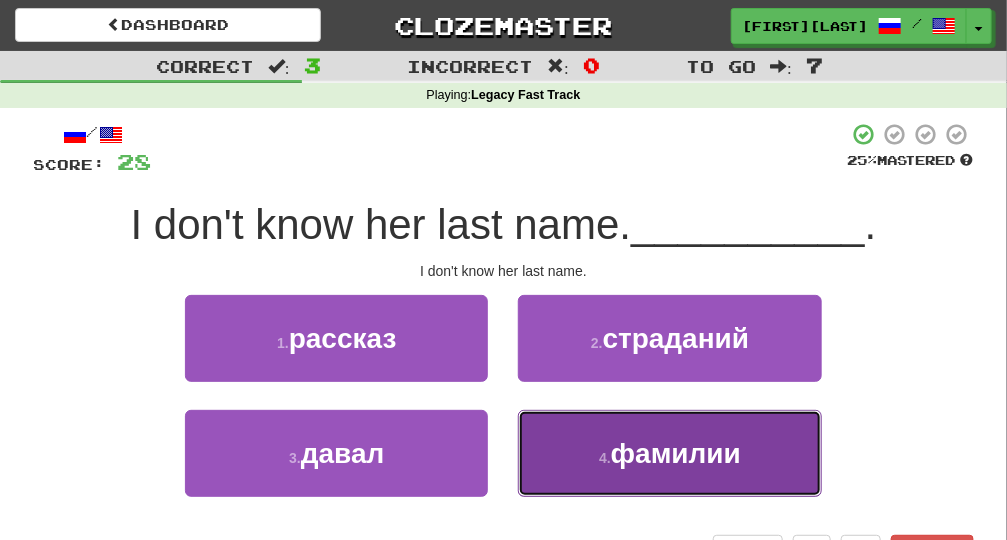 click on "4 . фамилии" at bounding box center [669, 453] 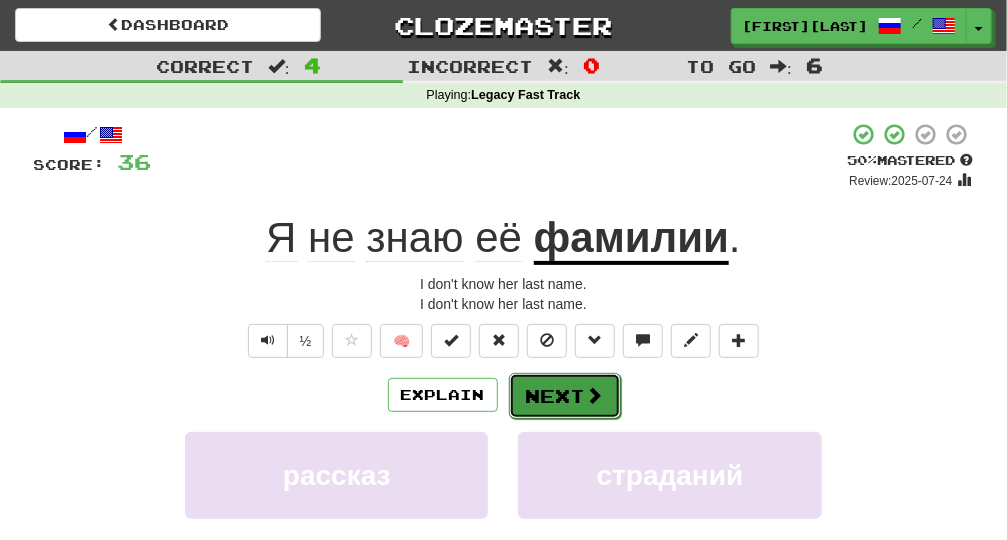 click on "Next" at bounding box center (565, 396) 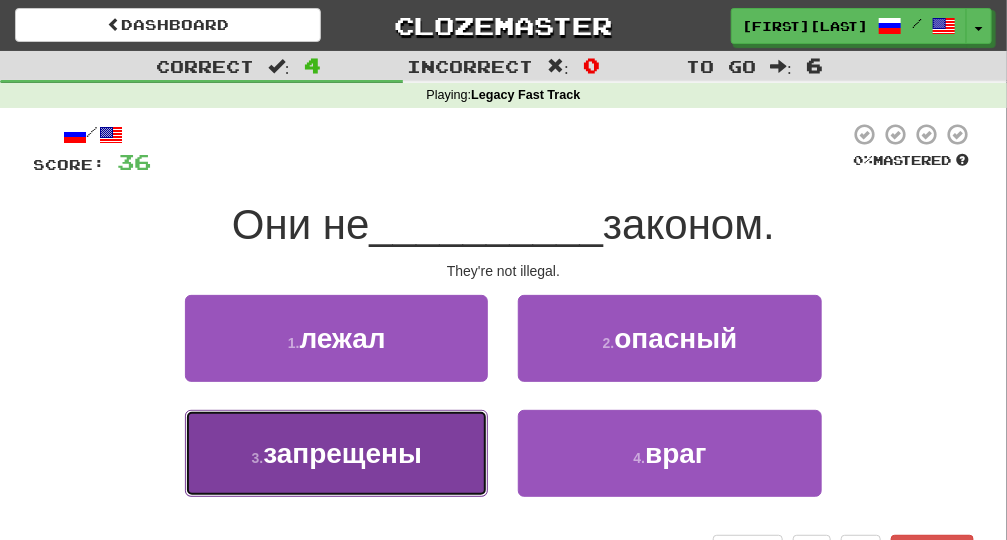 click on "3 . запрещены" at bounding box center (336, 453) 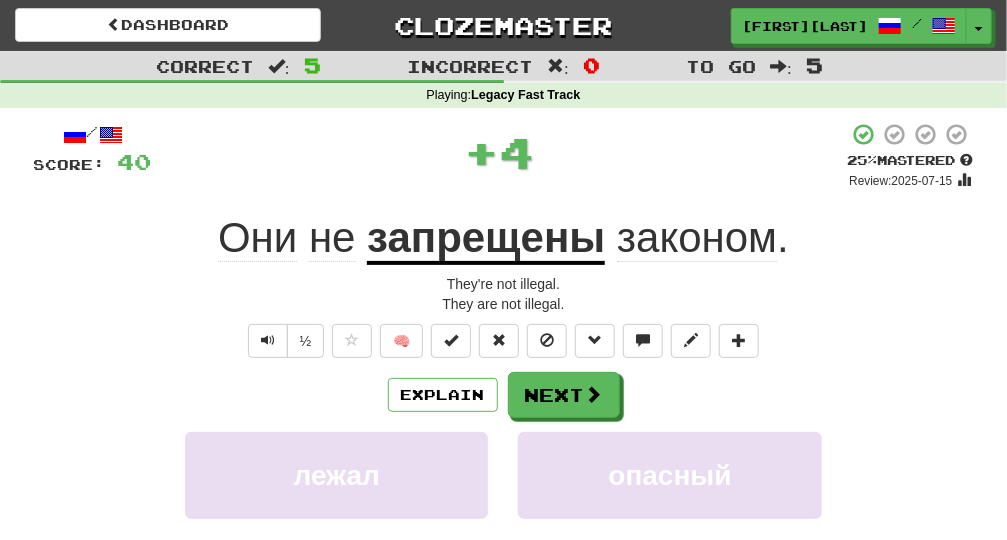 drag, startPoint x: 465, startPoint y: 475, endPoint x: 871, endPoint y: 379, distance: 417.1954 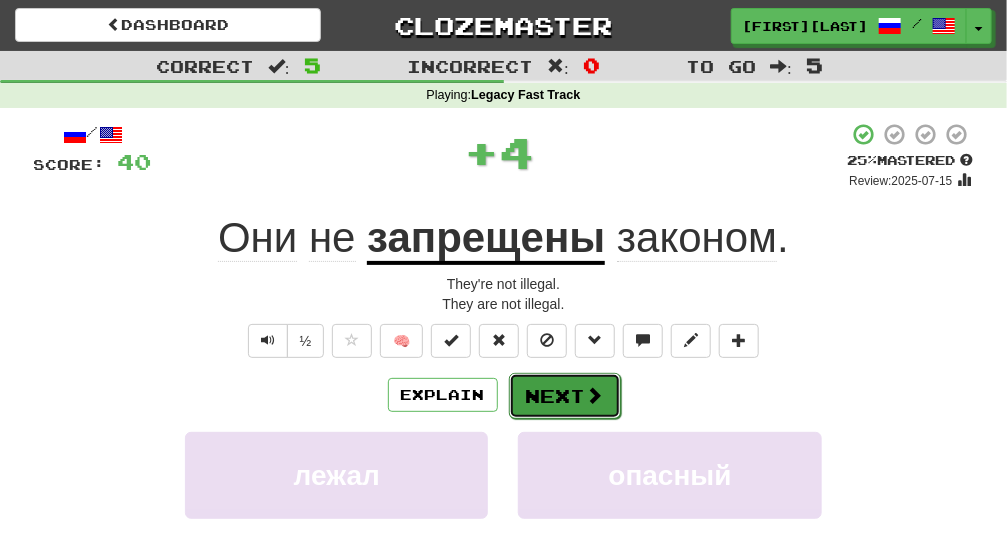 click on "Next" at bounding box center [565, 396] 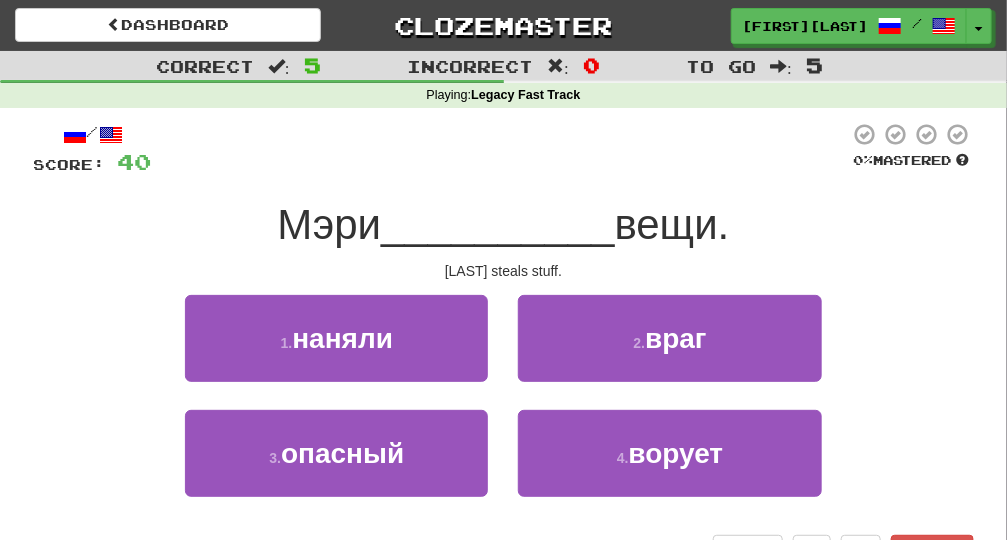 drag, startPoint x: 566, startPoint y: 396, endPoint x: 927, endPoint y: 311, distance: 370.87195 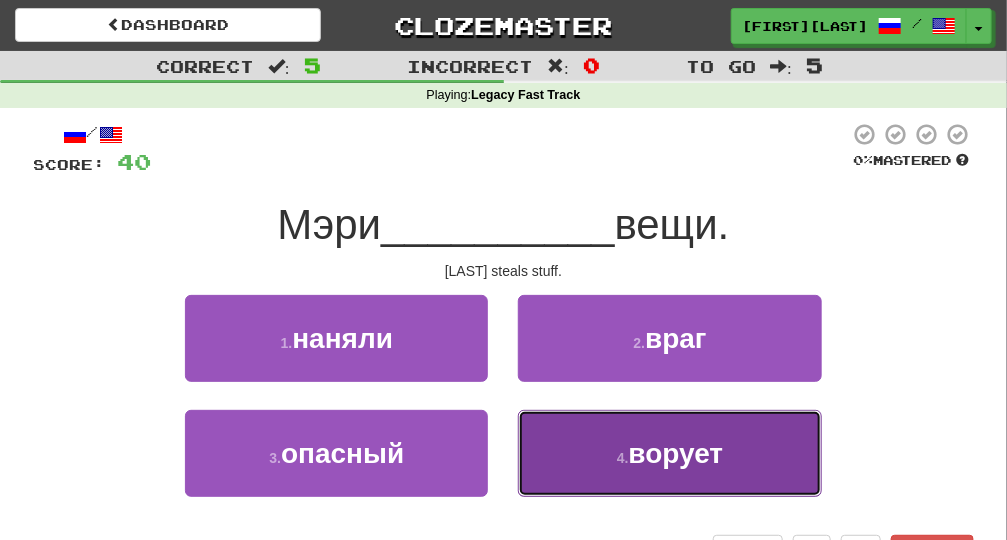 click on "4 . ворует" at bounding box center (669, 453) 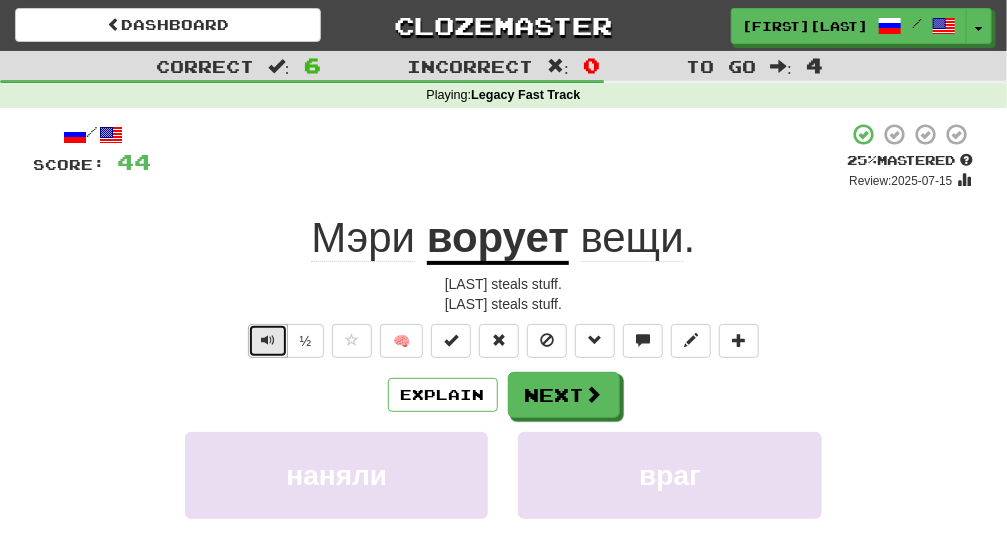 click at bounding box center (268, 340) 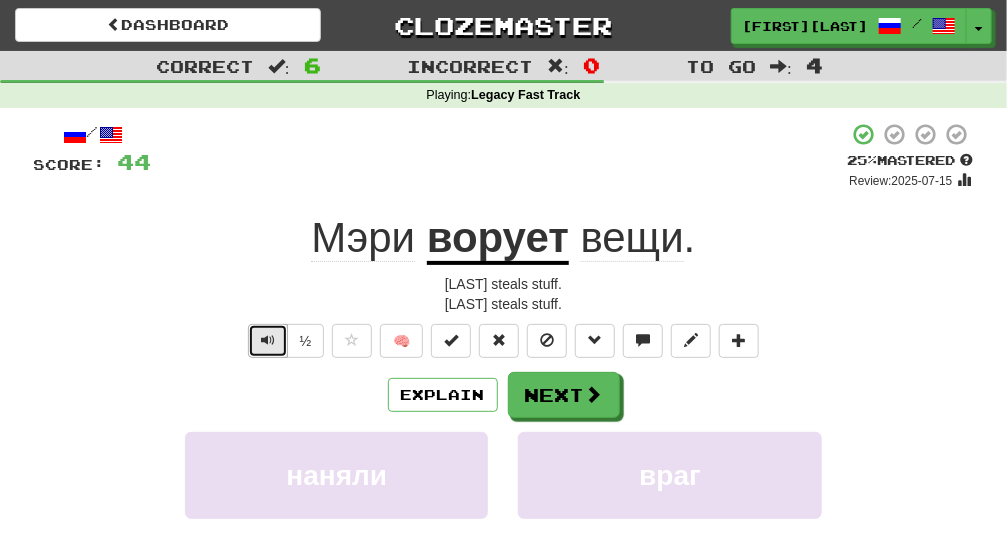 click at bounding box center [268, 341] 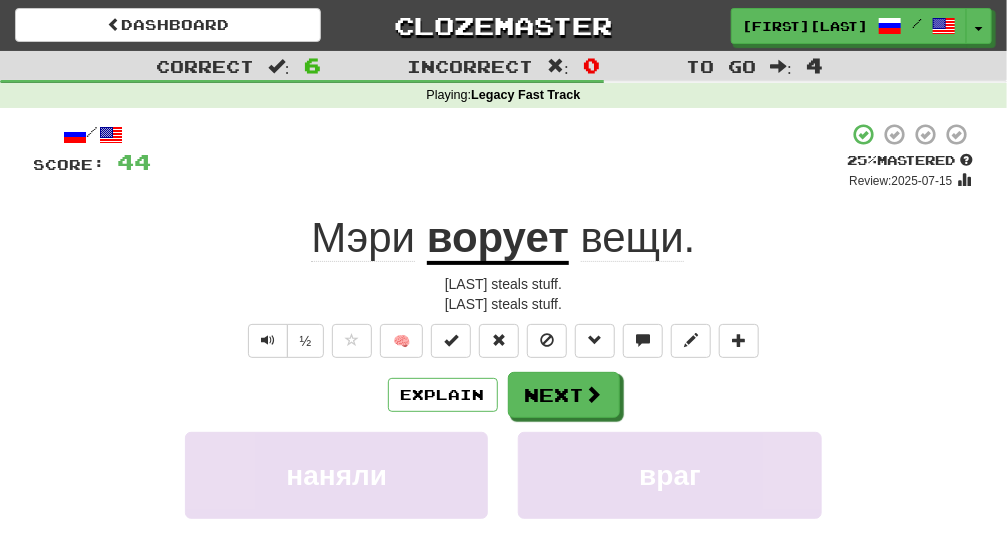 click on "Explain Next hired enemy dangerous steals Learn more: hired enemy dangerous steals" at bounding box center (504, 532) 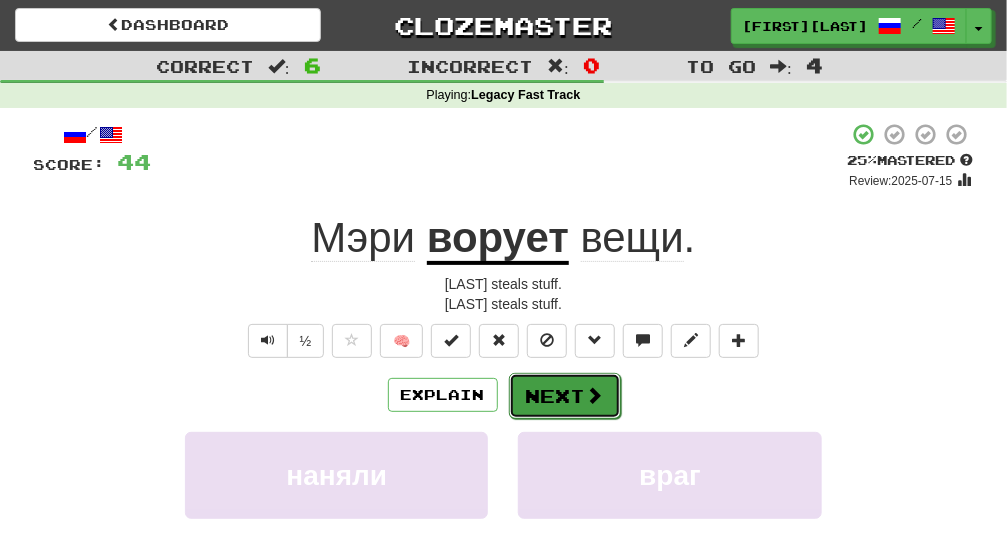 click on "Next" at bounding box center (565, 396) 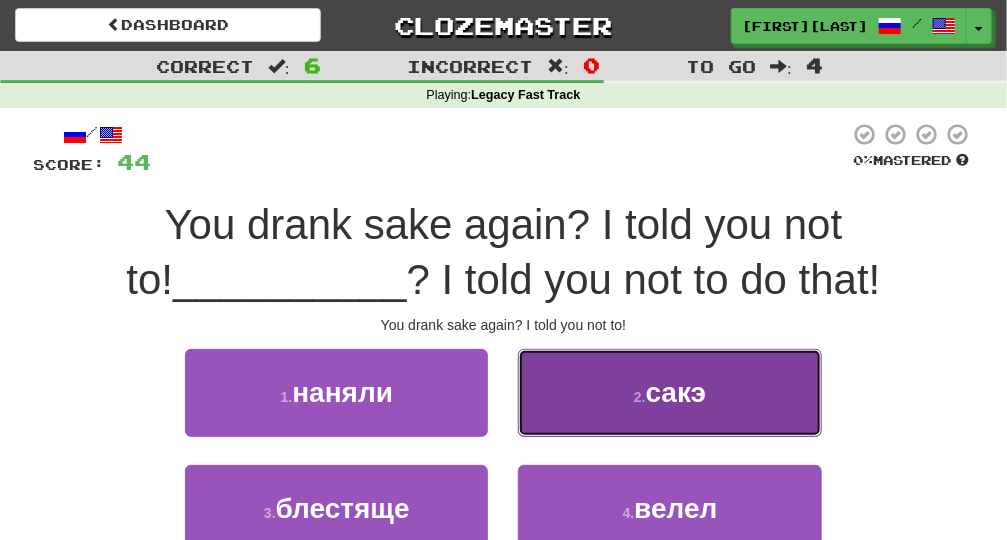 click on "2 . сакэ" at bounding box center [669, 392] 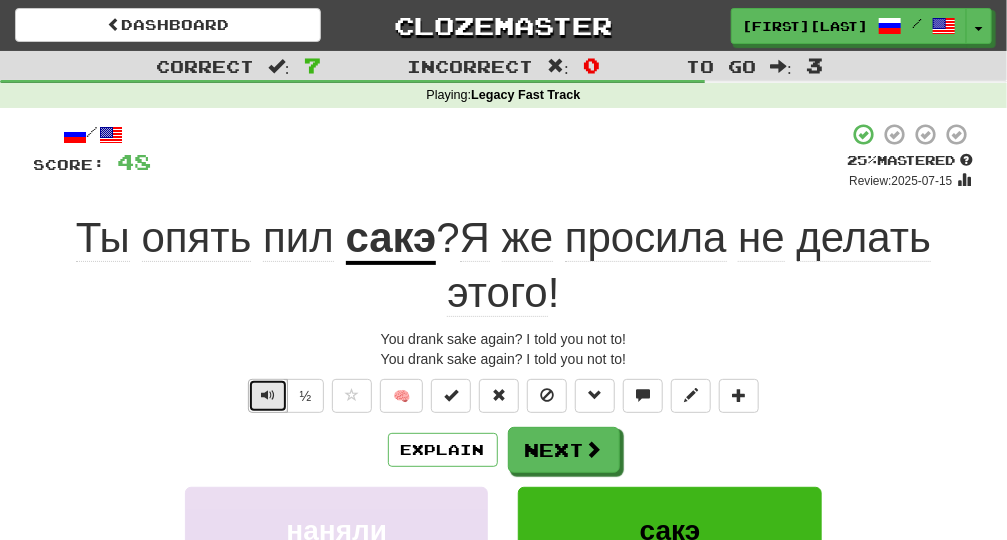 click at bounding box center (268, 396) 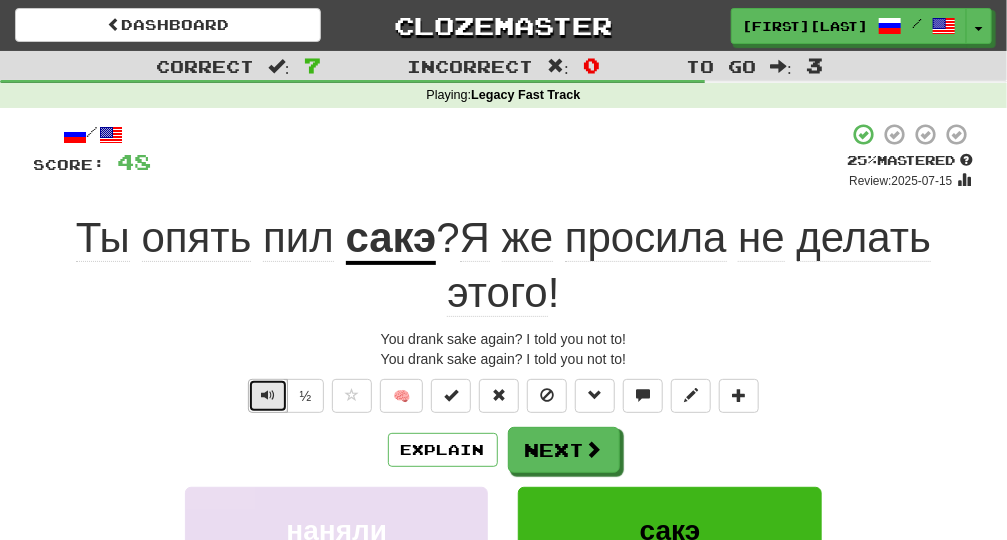 click at bounding box center (268, 395) 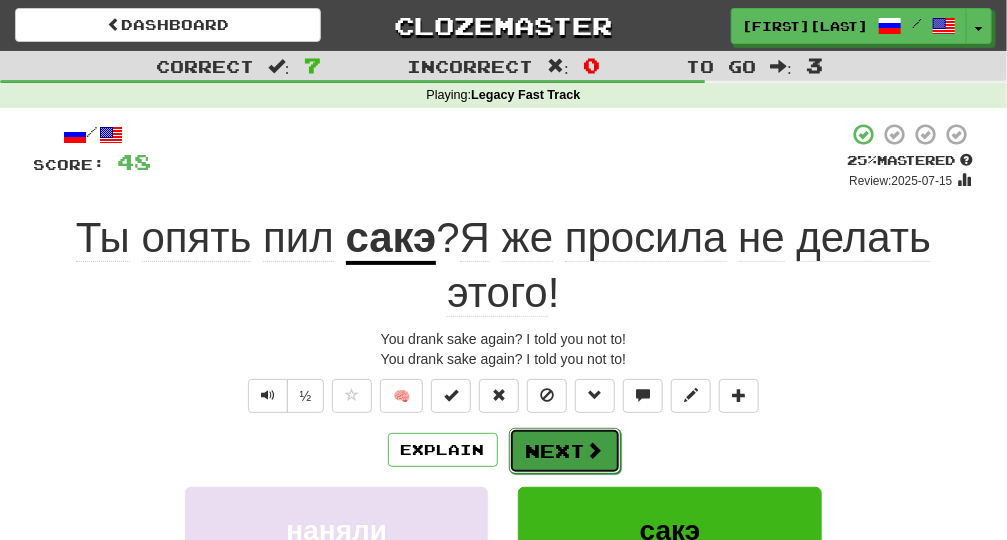 click on "Next" at bounding box center [565, 451] 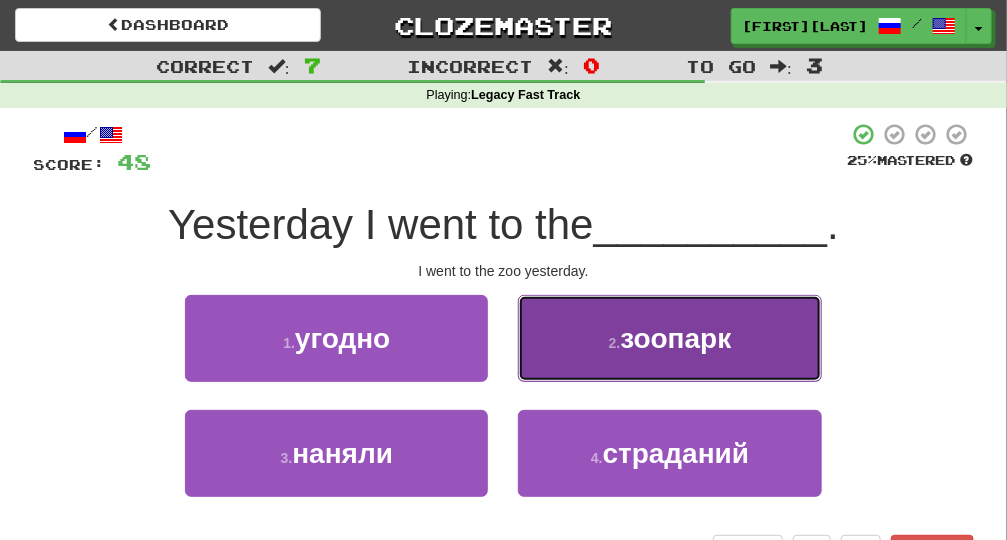 click on "2 . зоопарк" at bounding box center [669, 338] 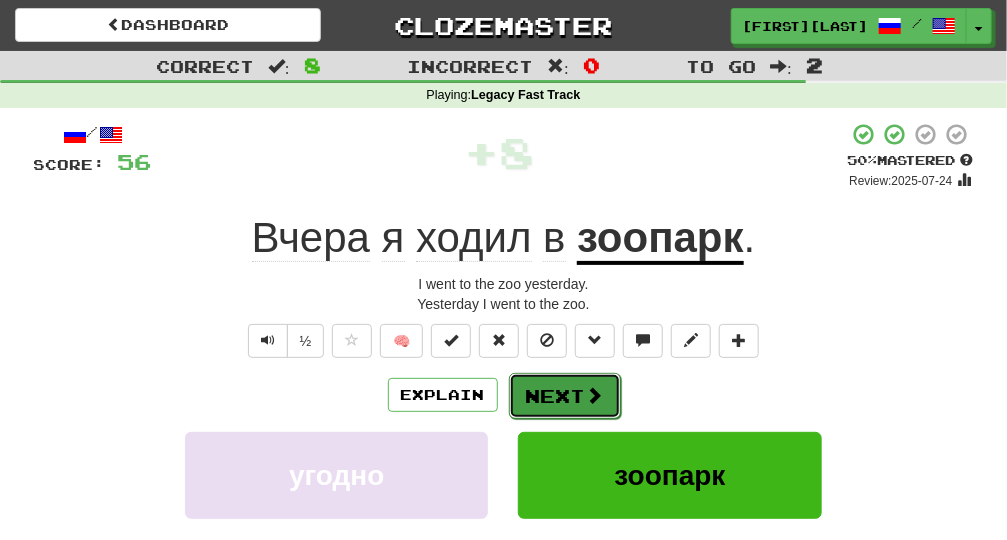click on "Next" at bounding box center [565, 396] 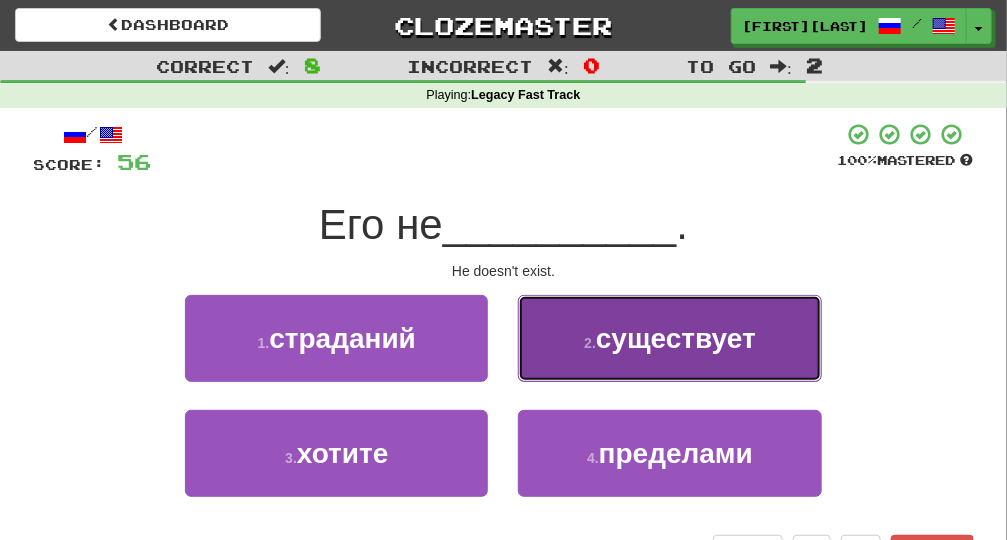 click on "2 . существует" at bounding box center [669, 338] 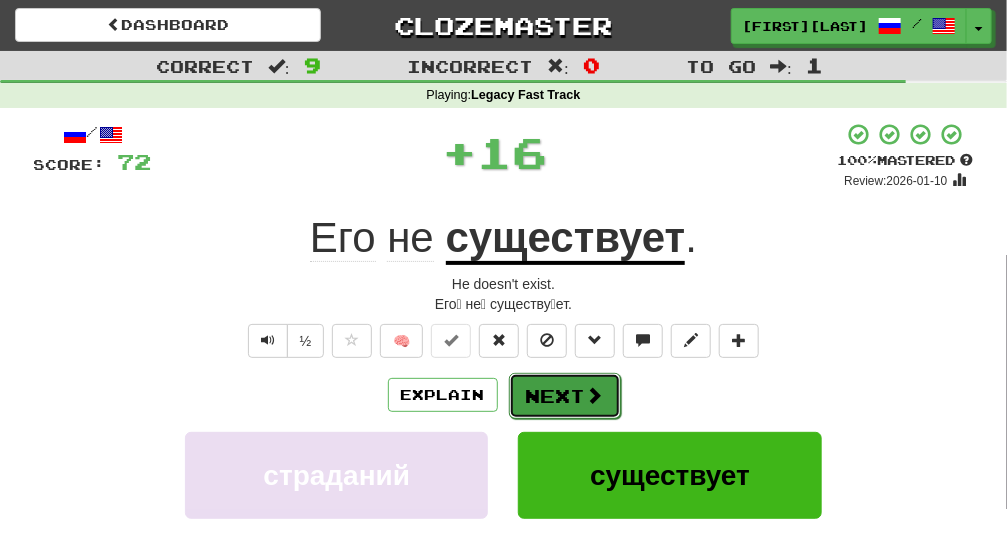 click on "Next" at bounding box center [565, 396] 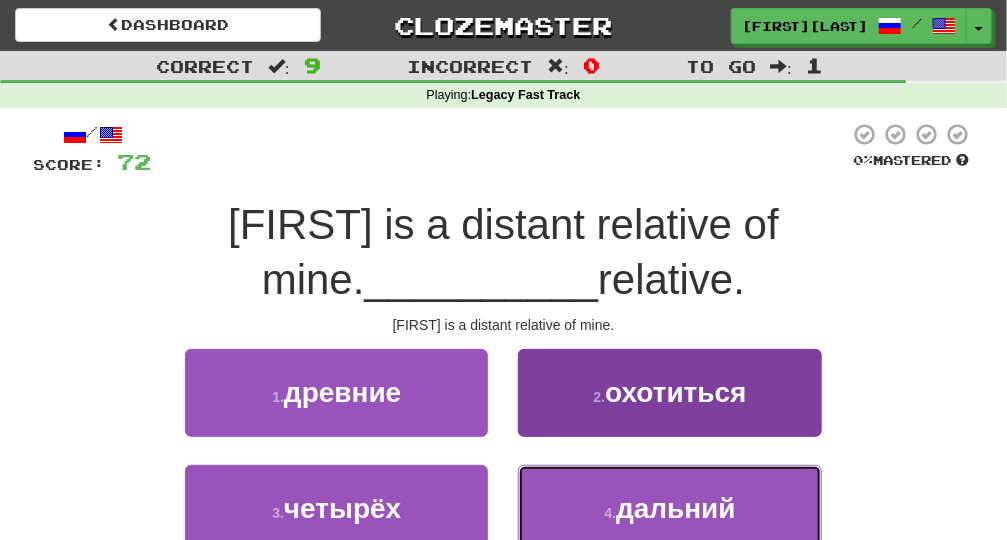 click on "дальний" at bounding box center (676, 508) 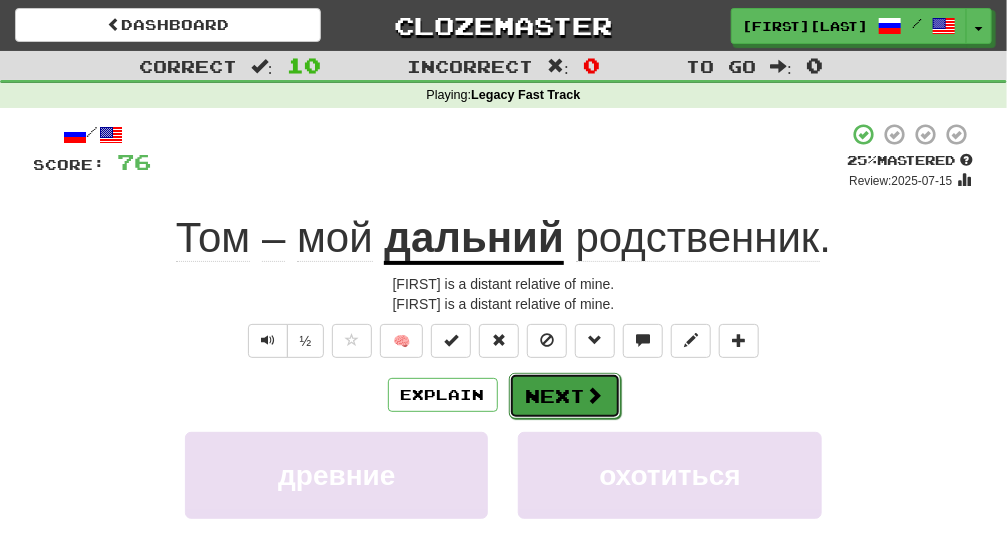click on "Next" at bounding box center (565, 396) 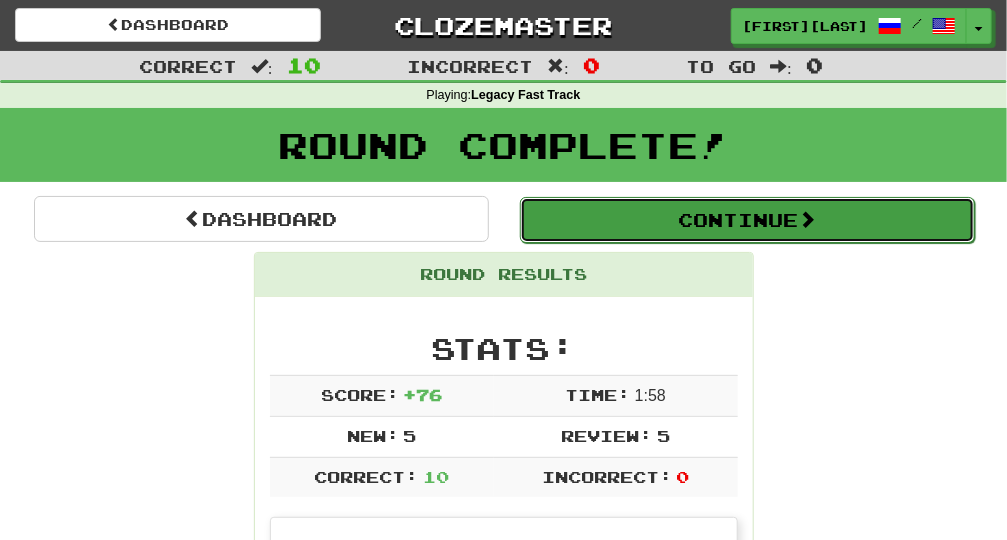 click on "Continue" at bounding box center [747, 220] 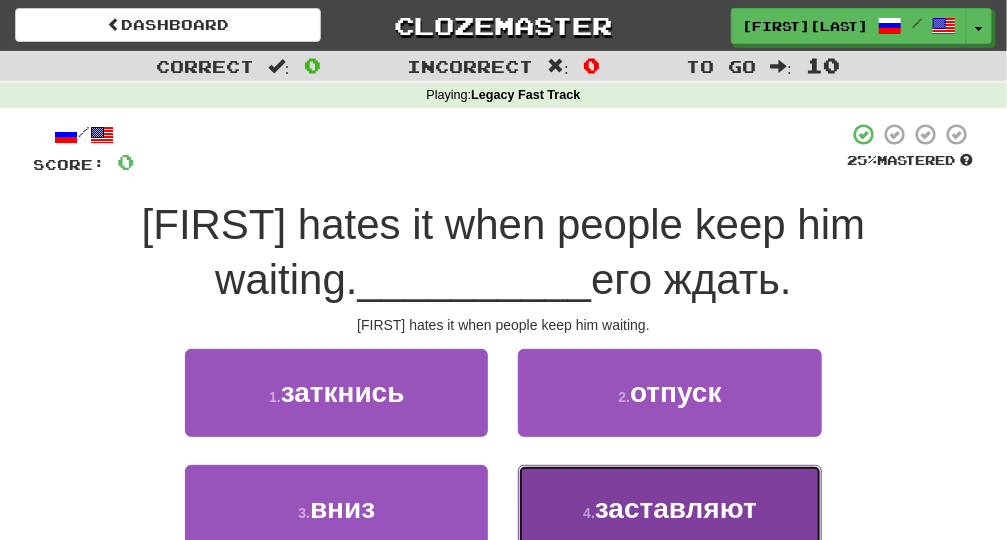 click on "4 . заставляют" at bounding box center (669, 508) 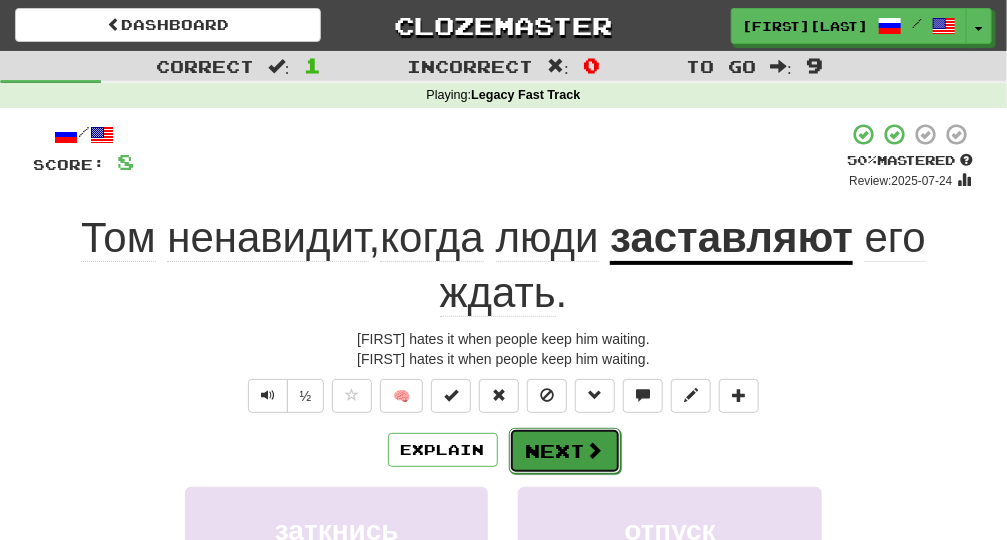 click on "Next" at bounding box center (565, 451) 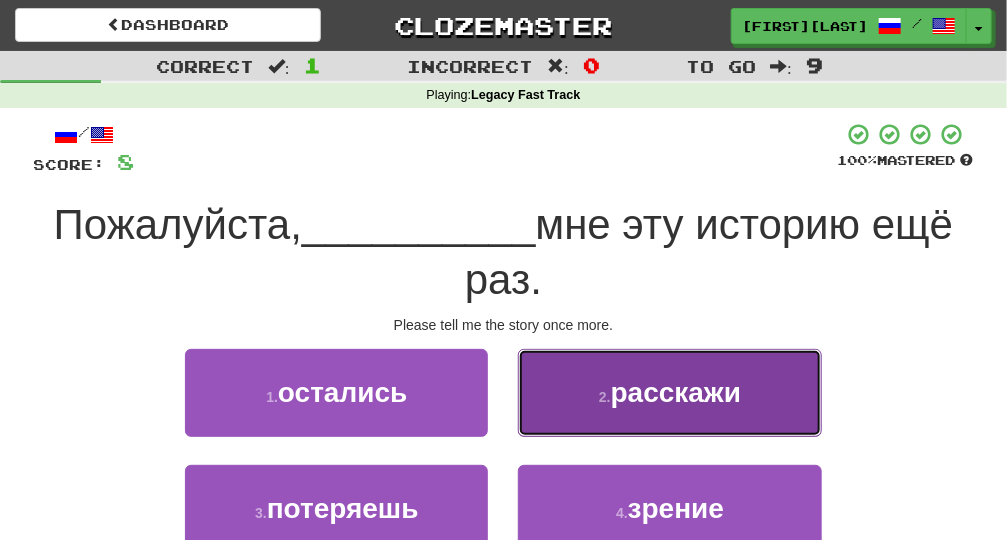 click on "расскажи" at bounding box center (676, 392) 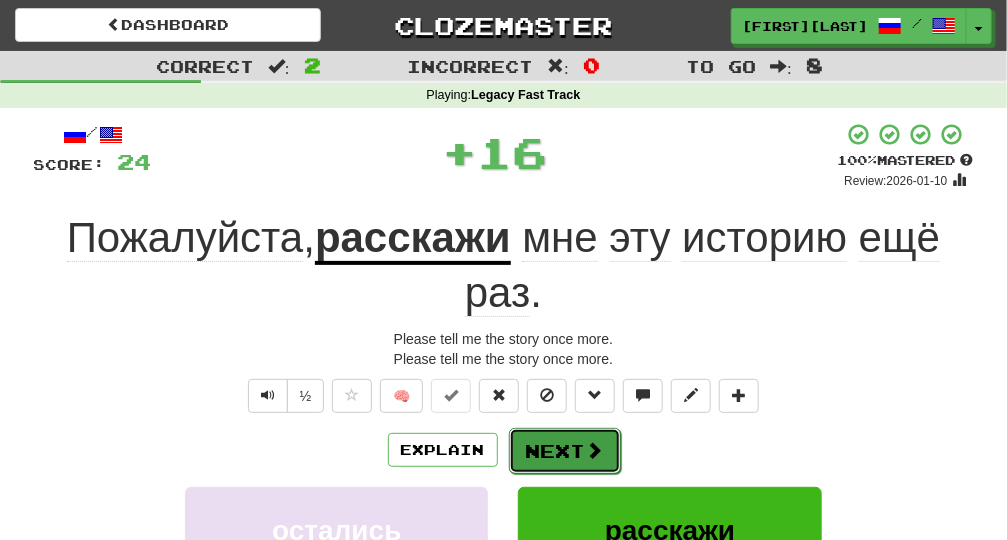 click on "Next" at bounding box center (565, 451) 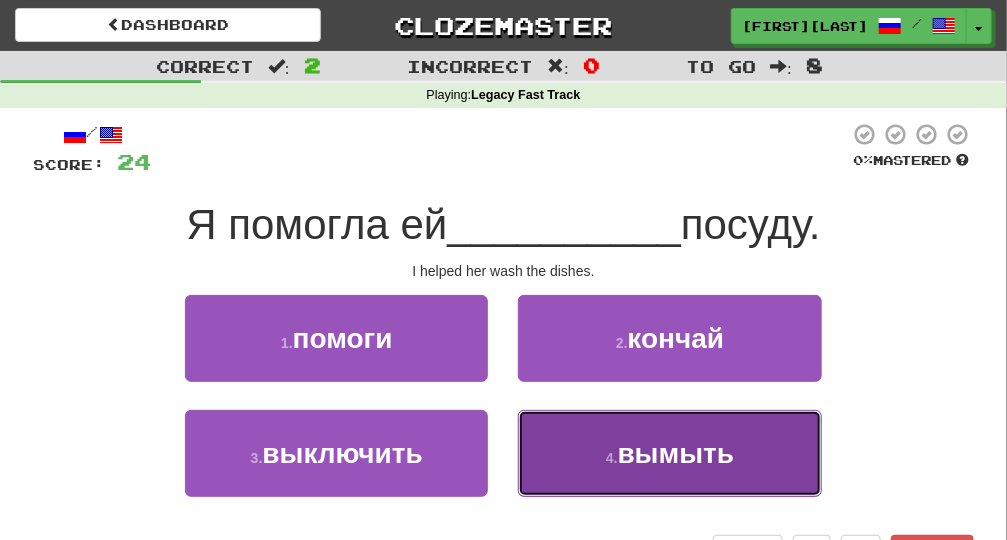 click on "4 . вымыть" at bounding box center (669, 453) 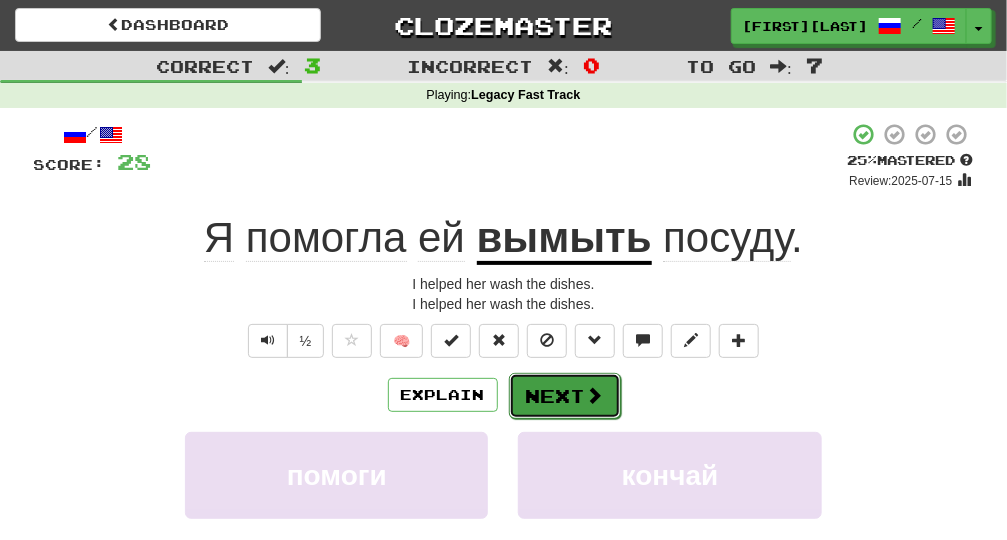 click on "Next" at bounding box center [565, 396] 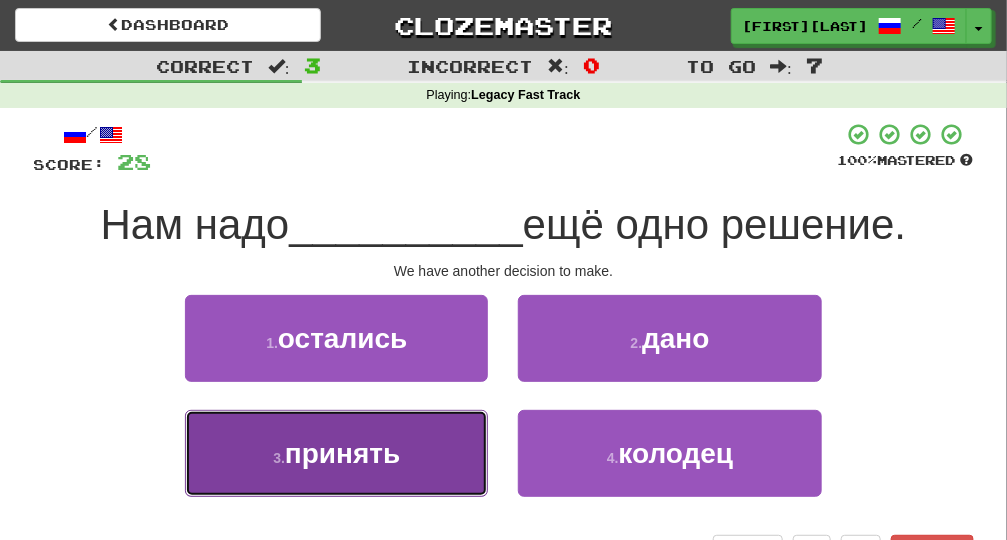 click on "3 . принять" at bounding box center [336, 453] 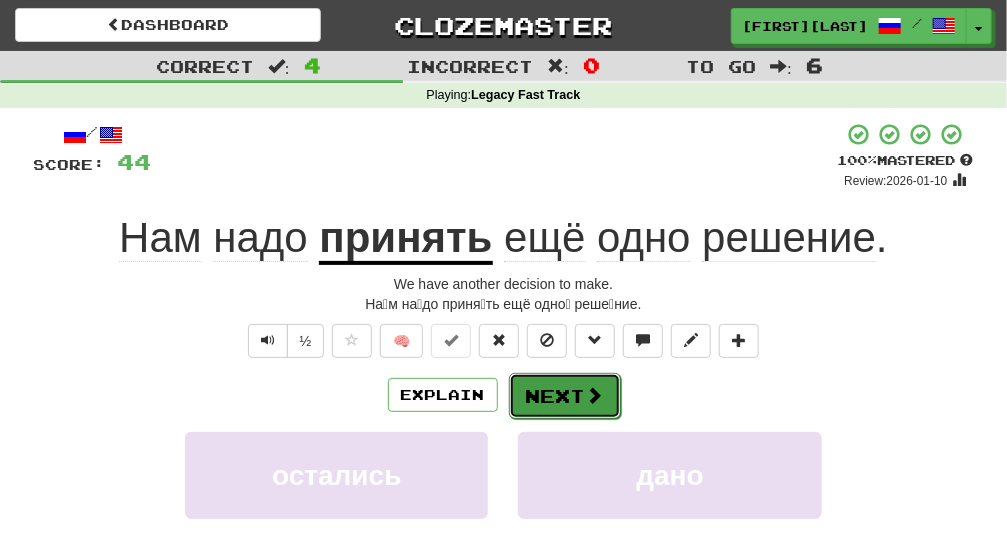 click on "Next" at bounding box center [565, 396] 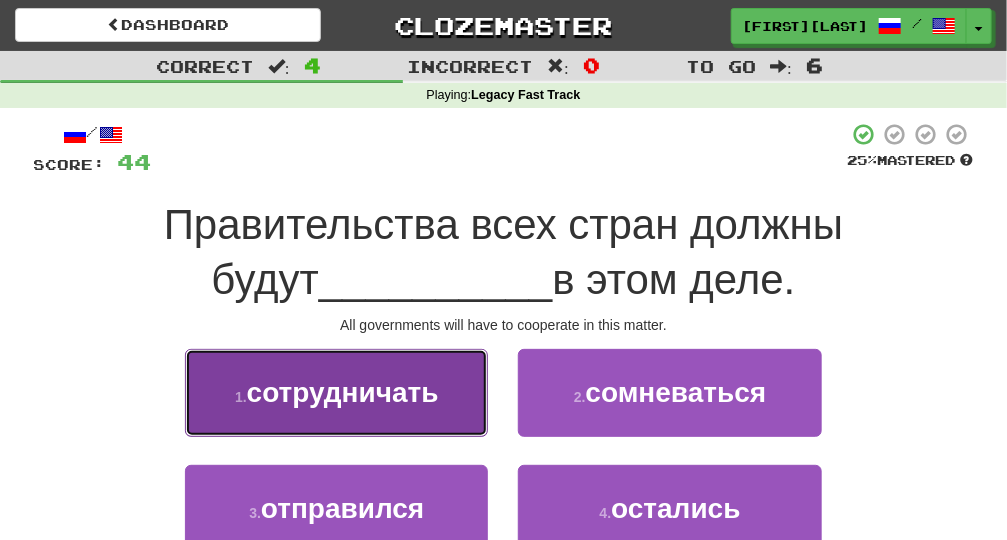 click on "1 . сотрудничать" at bounding box center [336, 392] 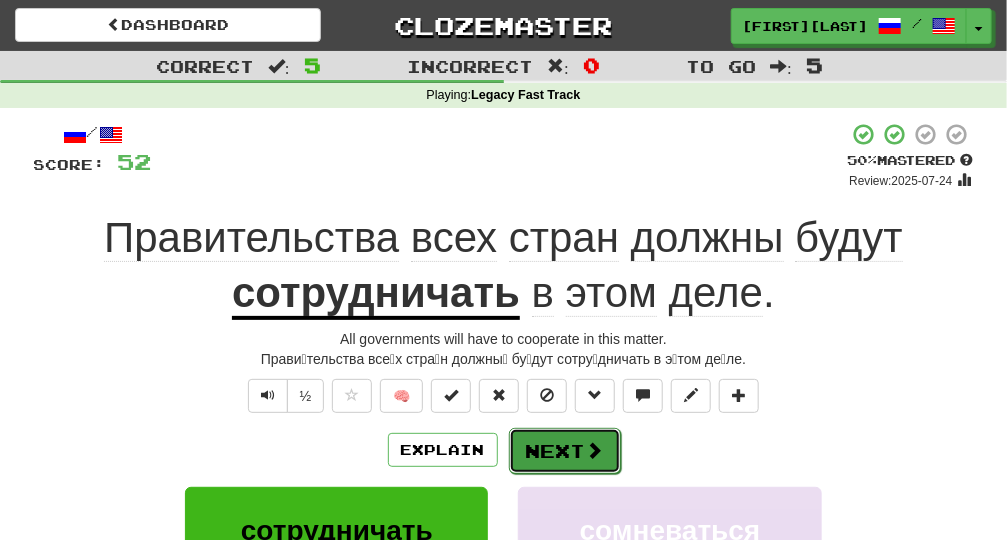 click on "Next" at bounding box center [565, 451] 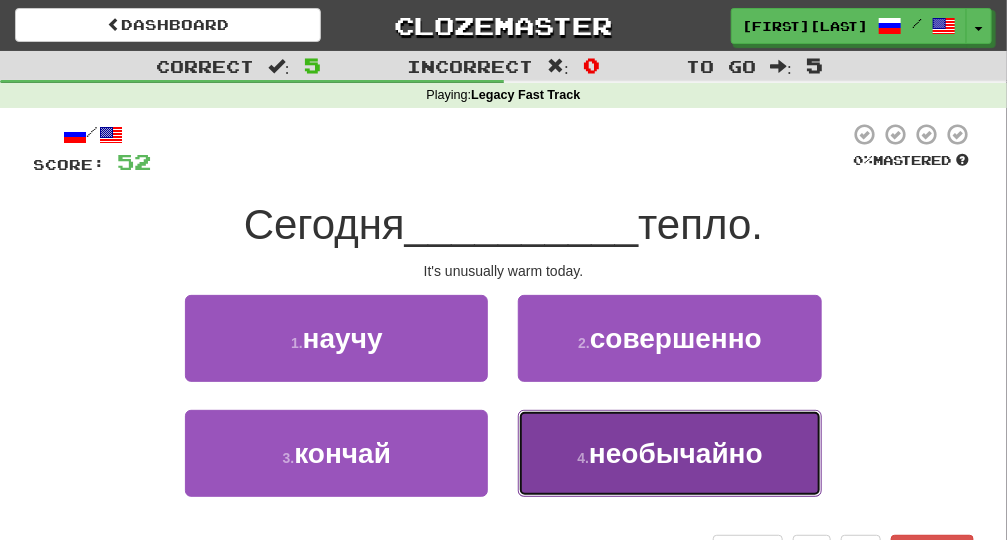 click on "4 . необычайно" at bounding box center (669, 453) 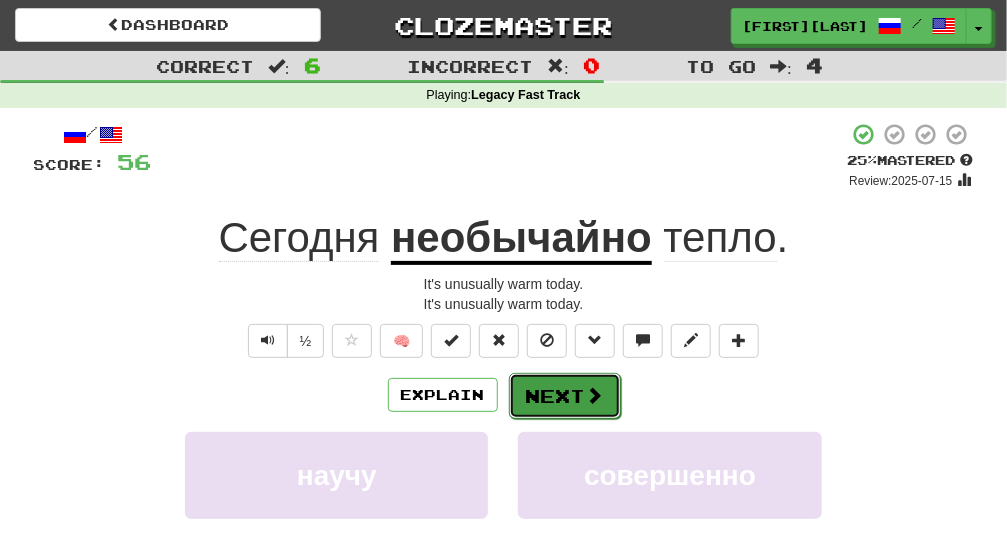 click on "Next" at bounding box center [565, 396] 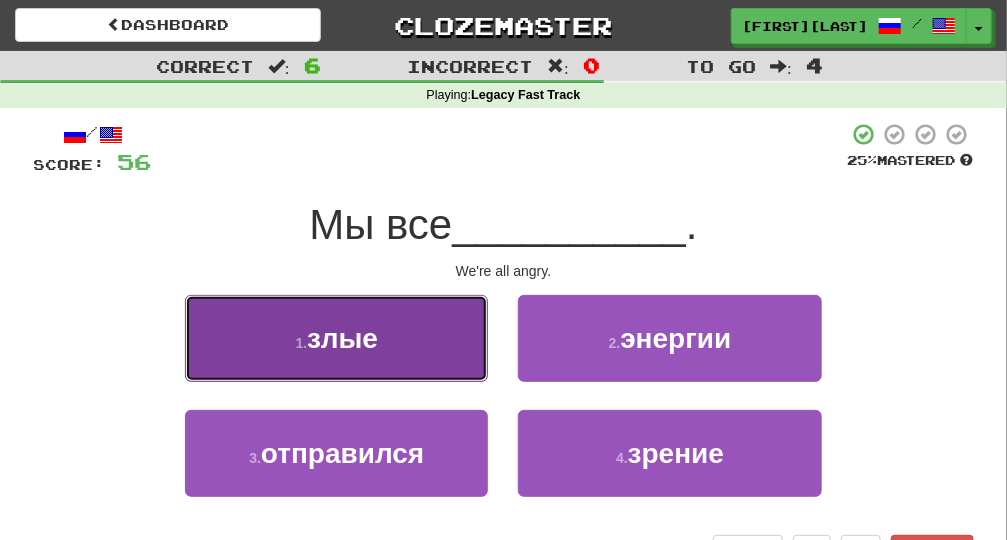 click on "1 . злые" at bounding box center [336, 338] 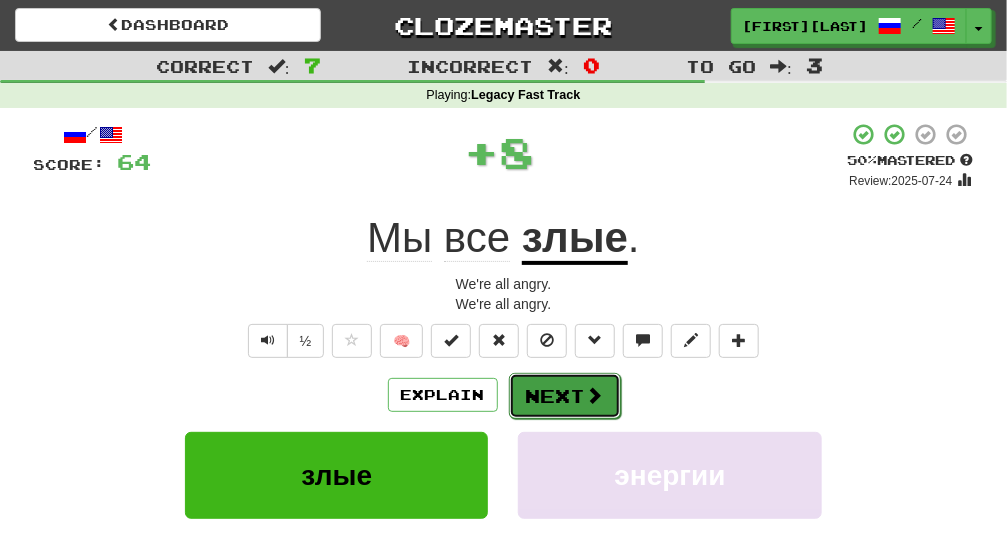 click at bounding box center [595, 395] 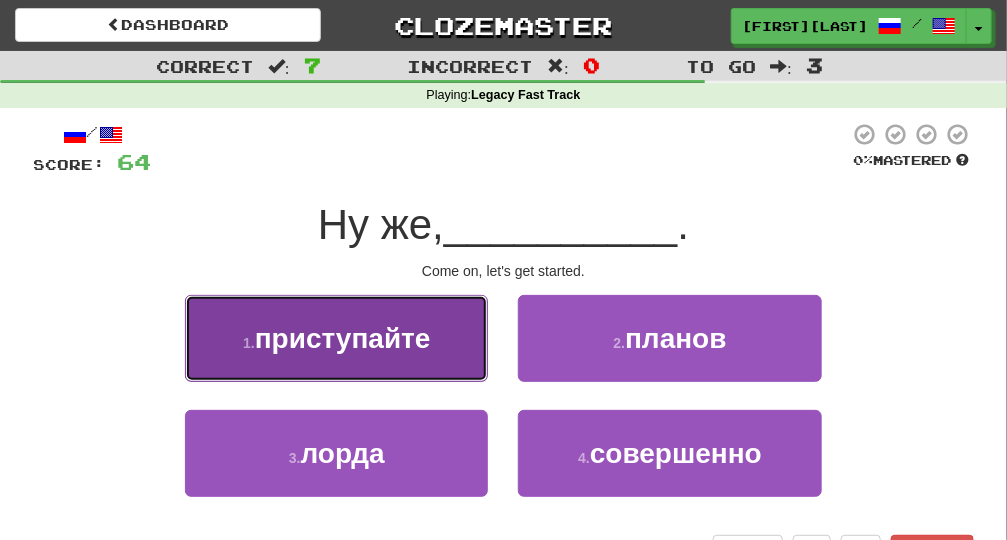 click on "1 . приступайте" at bounding box center (336, 338) 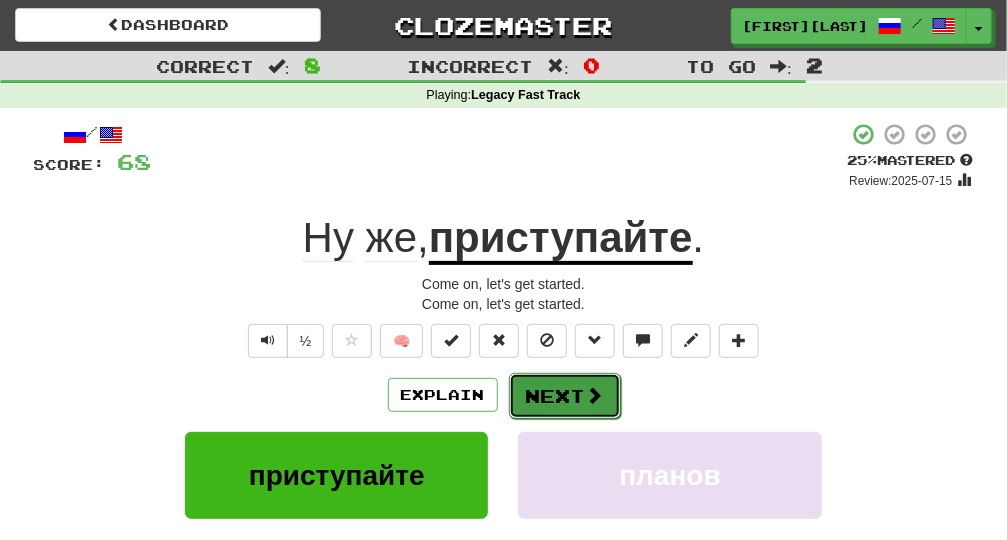 click on "Next" at bounding box center (565, 396) 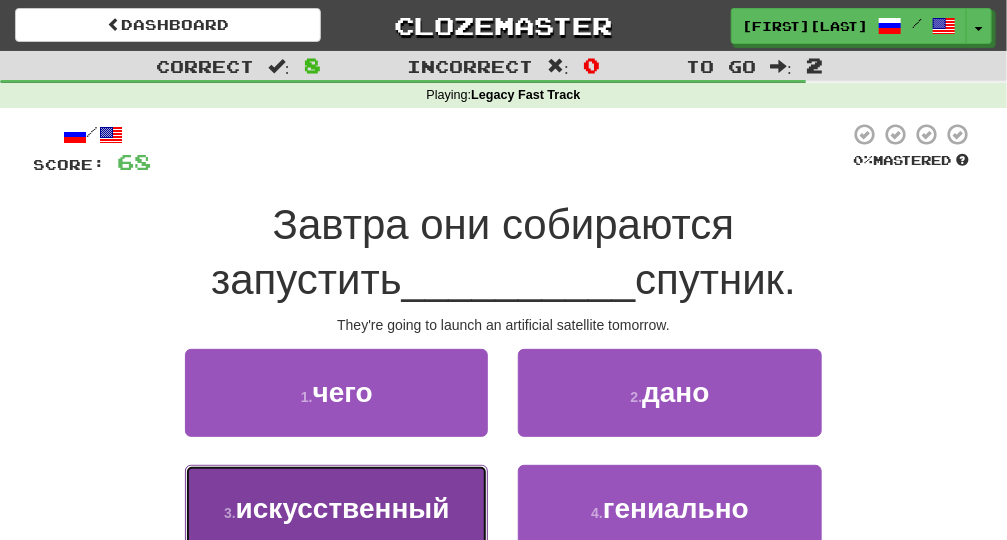 click on "искусственный" at bounding box center [343, 508] 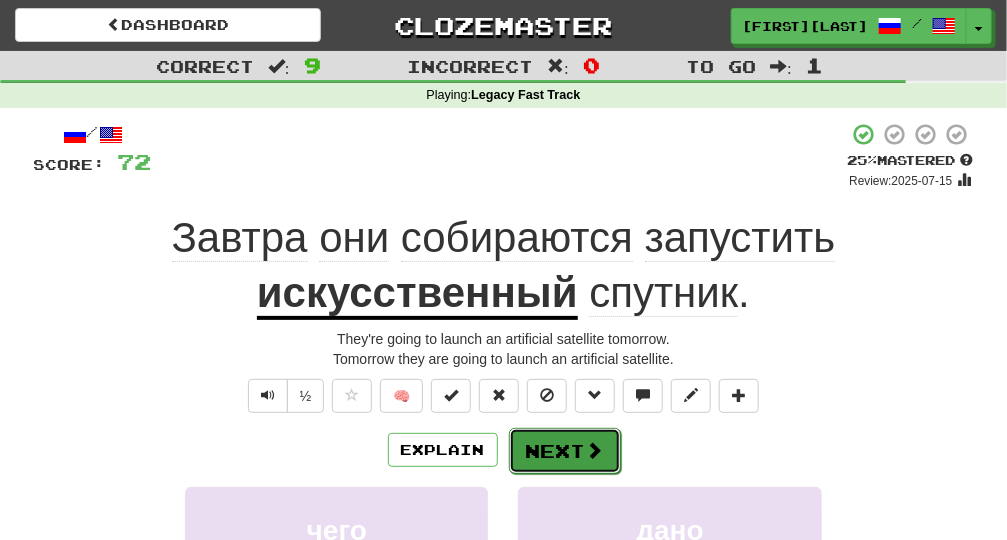 click at bounding box center [595, 450] 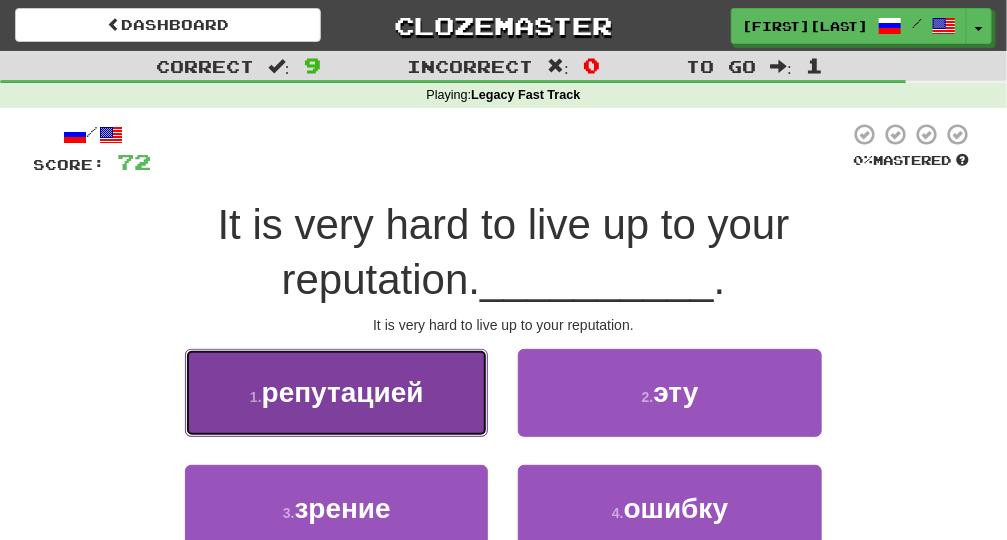 click on "репутацией" at bounding box center [343, 392] 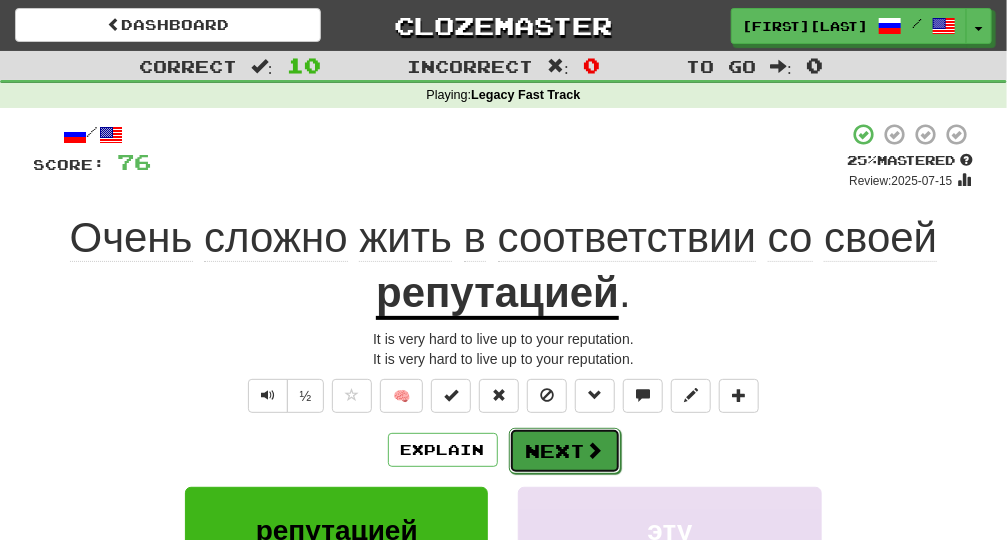 click at bounding box center [595, 450] 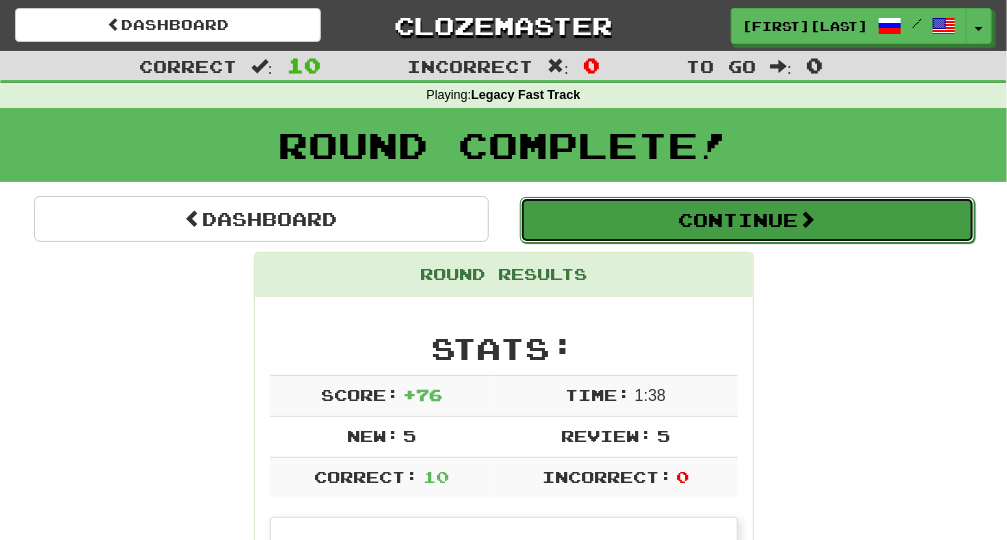 click on "Continue" at bounding box center [747, 220] 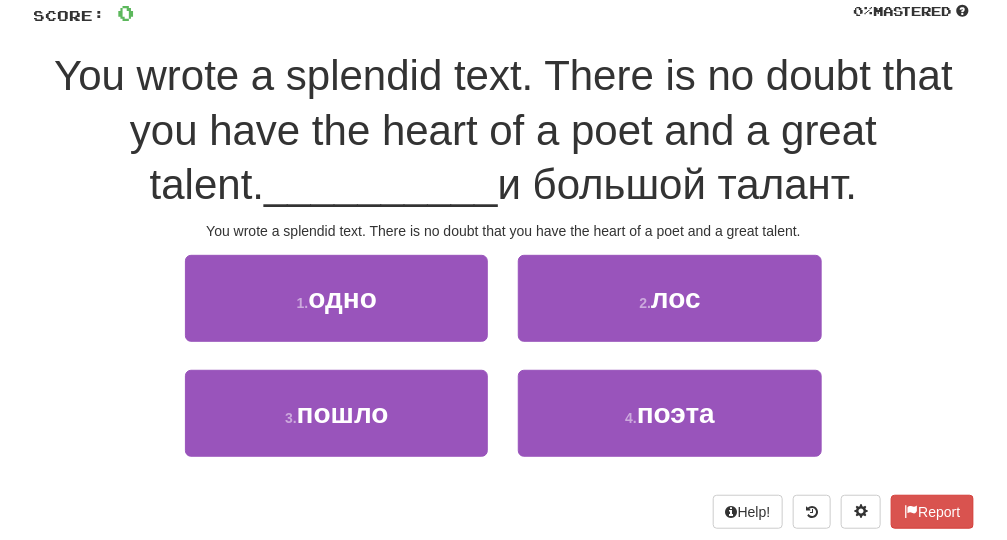scroll, scrollTop: 166, scrollLeft: 0, axis: vertical 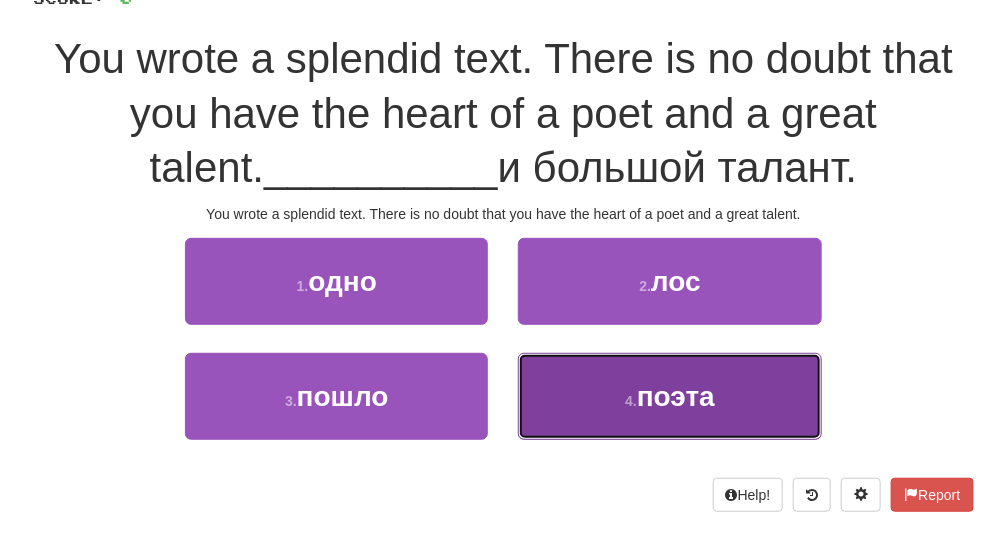 click on "4 . поэта" at bounding box center (669, 396) 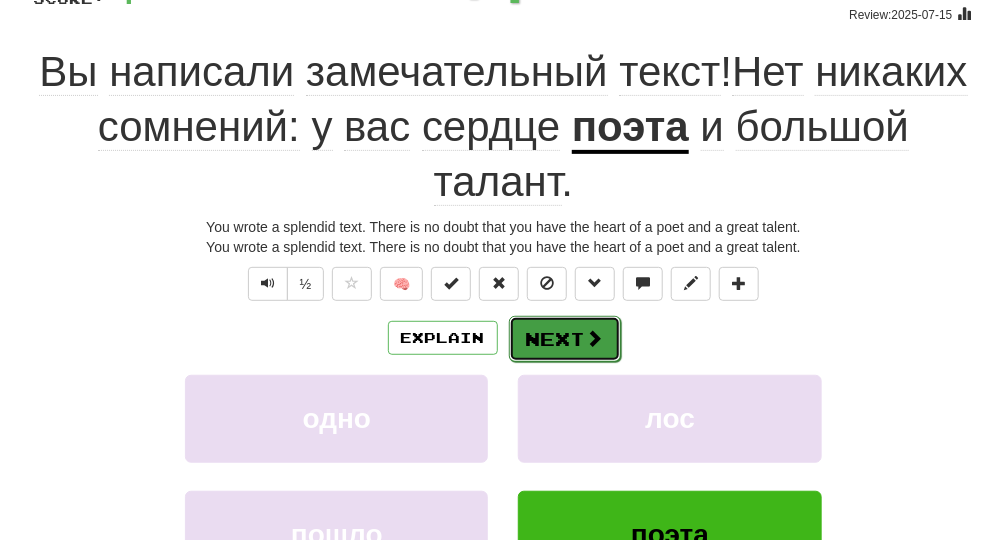 click on "Next" at bounding box center [565, 339] 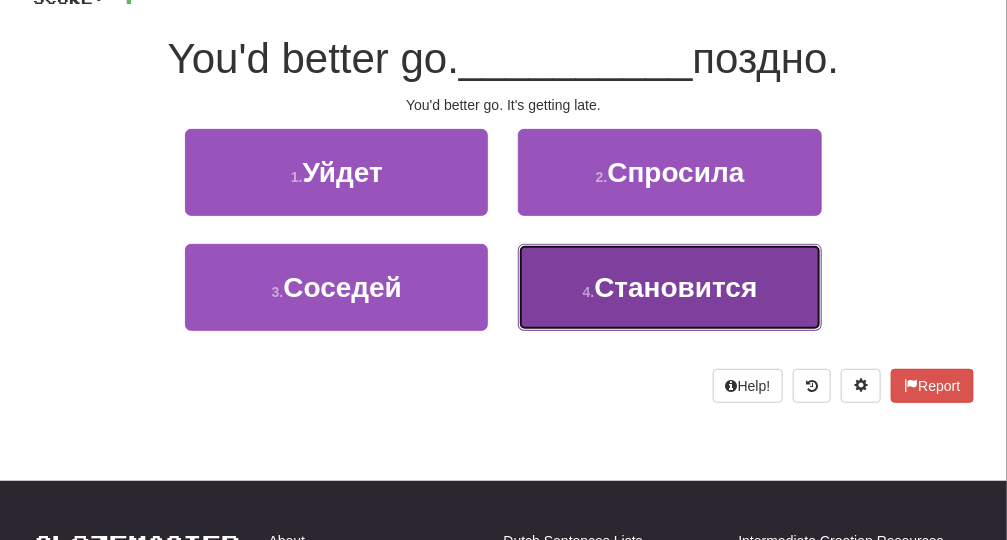 click on "4 . Становится" at bounding box center (669, 287) 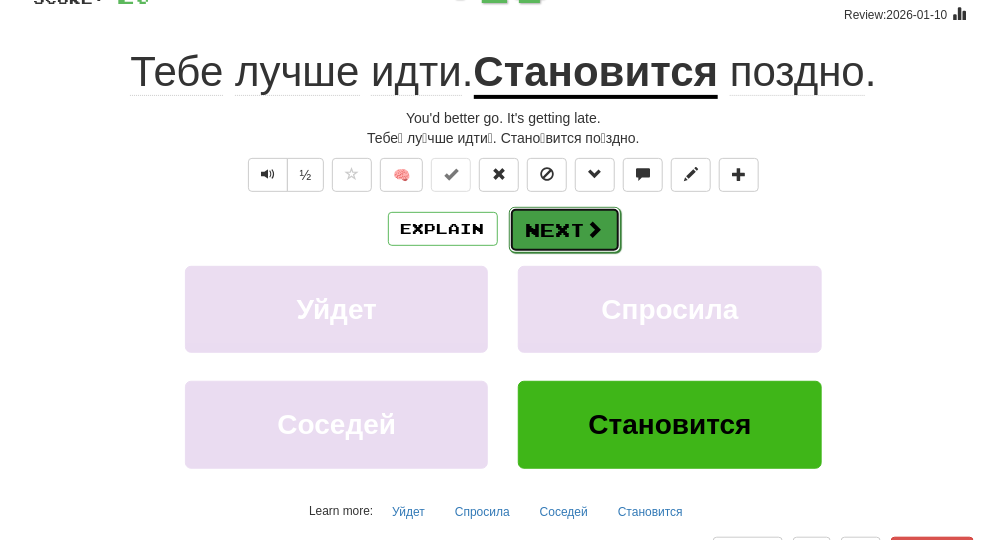 click on "Next" at bounding box center [565, 230] 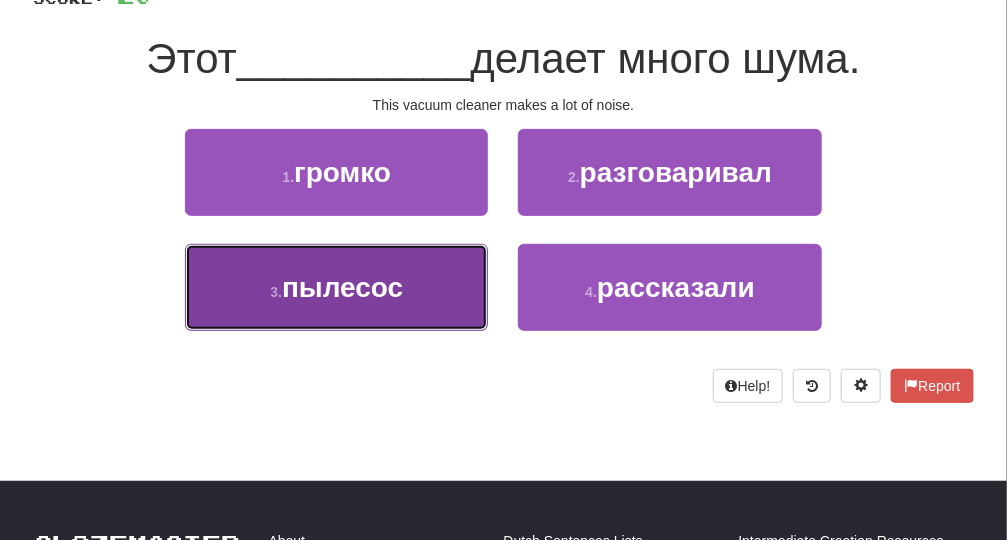 click on "3 . пылесос" at bounding box center [336, 287] 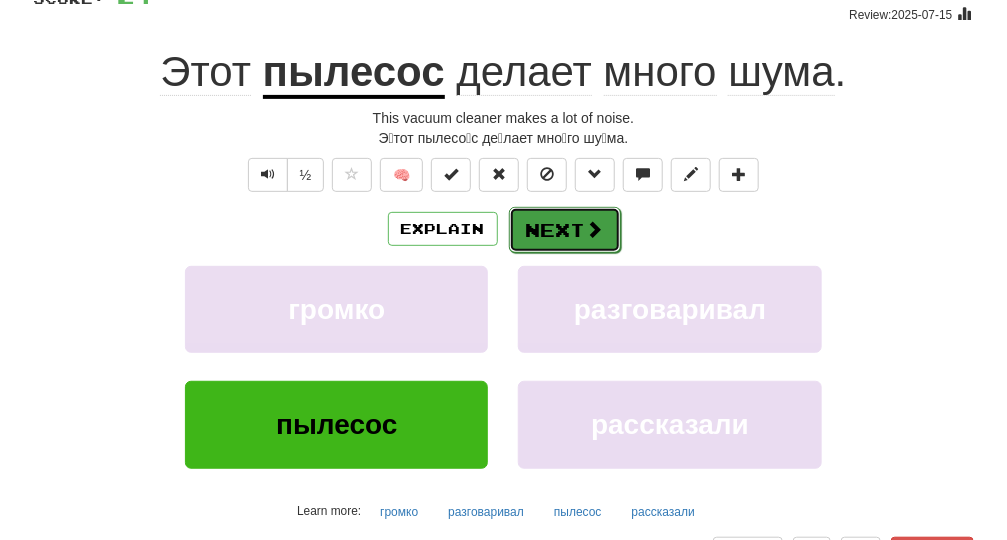 click on "Next" at bounding box center [565, 230] 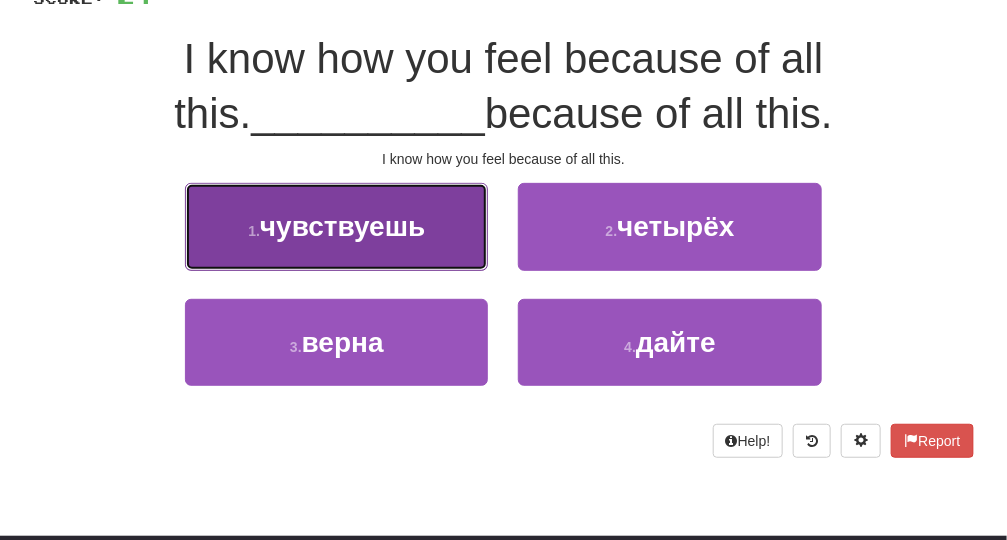 click on "1 .  чувствуешь" at bounding box center [336, 226] 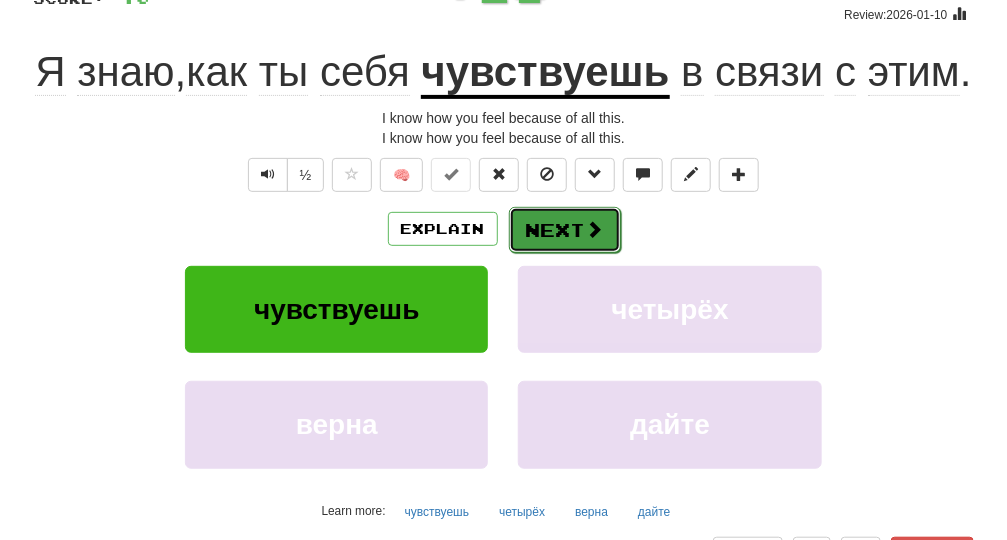 click on "Next" at bounding box center [565, 230] 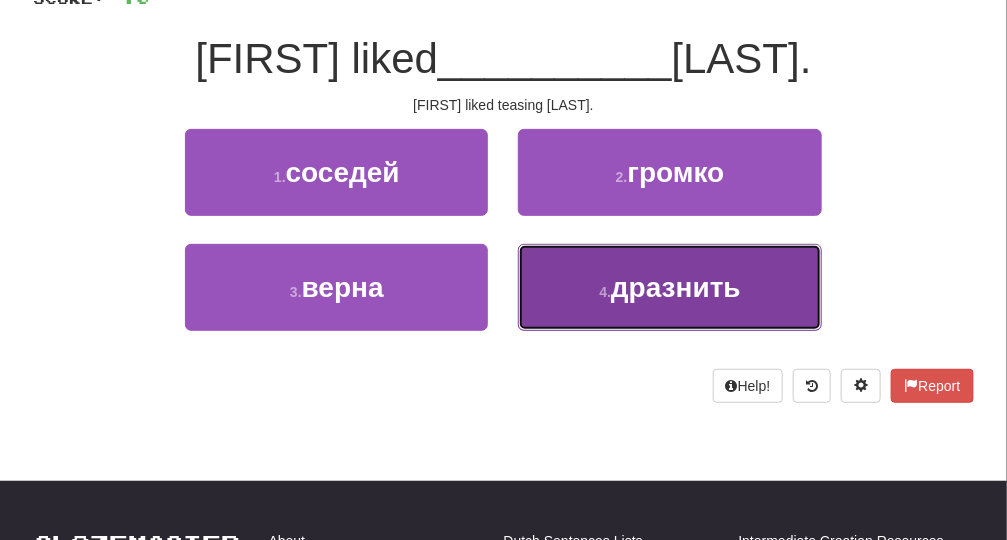 click on "4 . дразнить" at bounding box center (669, 287) 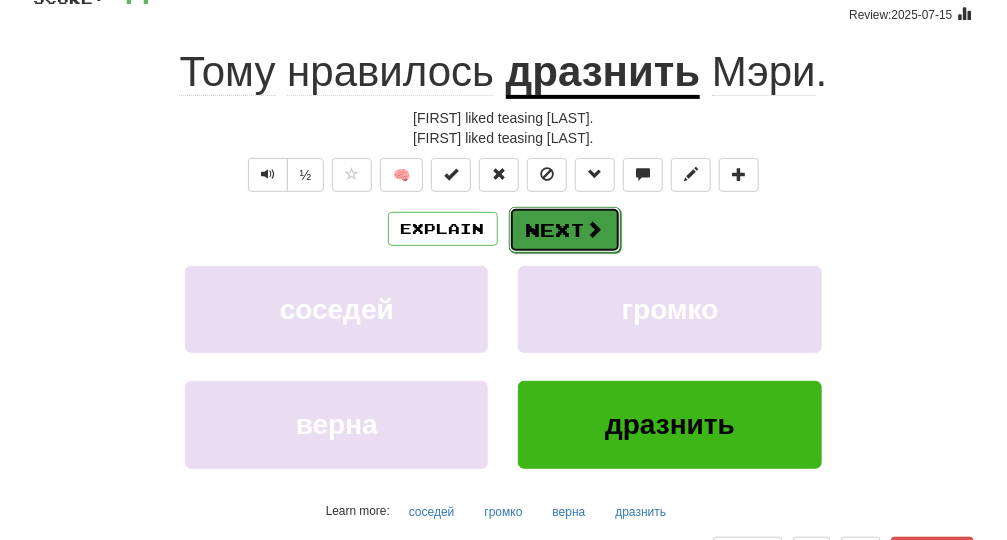 click on "Next" at bounding box center (565, 230) 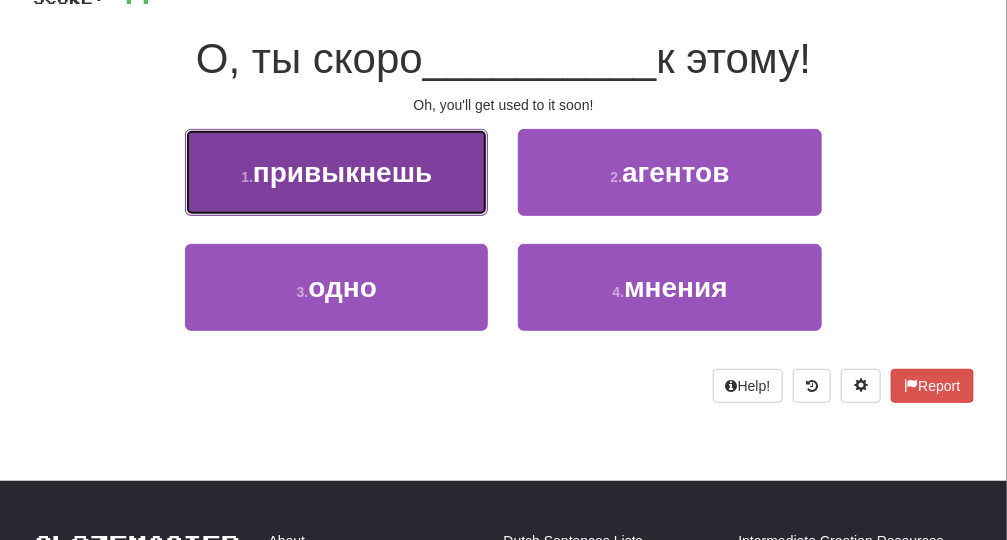 click on "1 . привыкнешь" at bounding box center [336, 172] 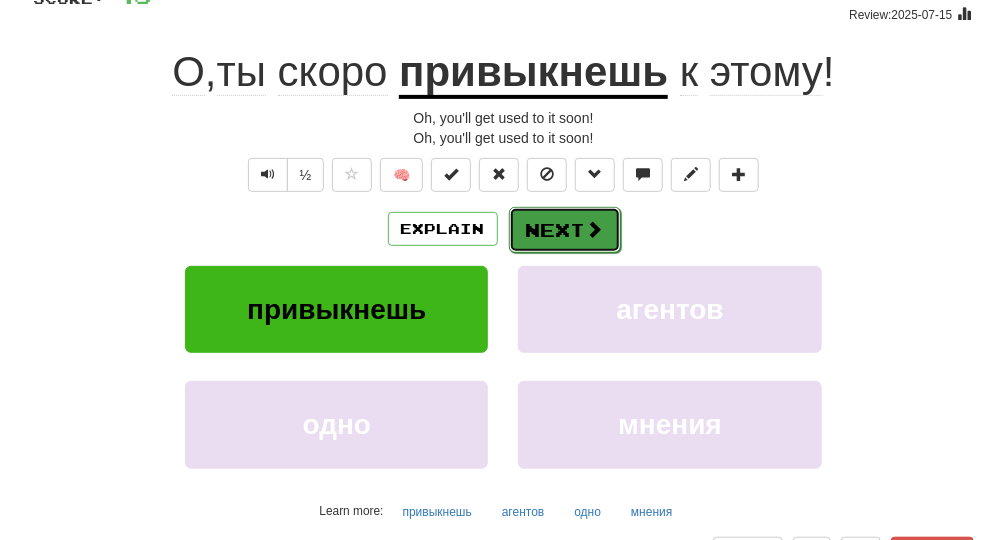 click on "Next" at bounding box center (565, 230) 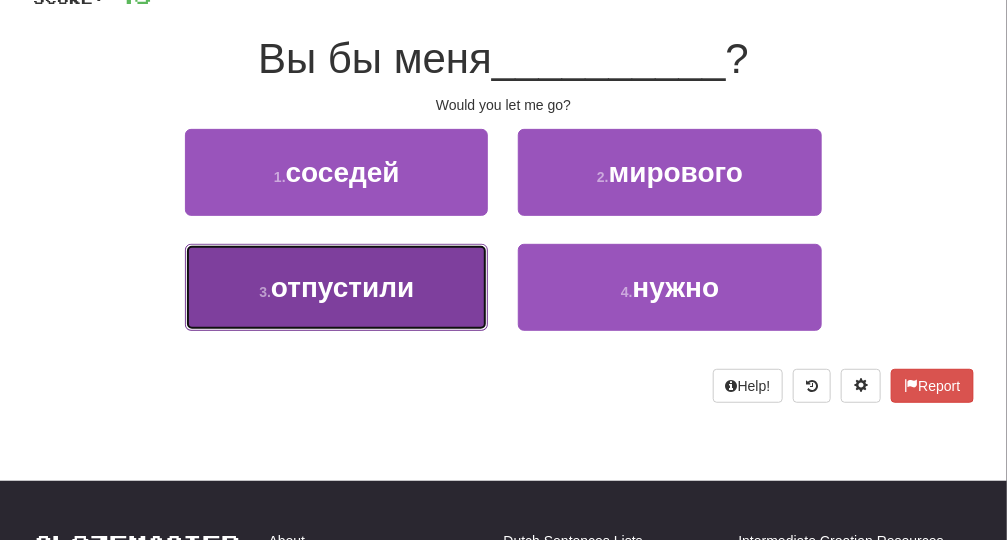click on "отпустили" at bounding box center (342, 287) 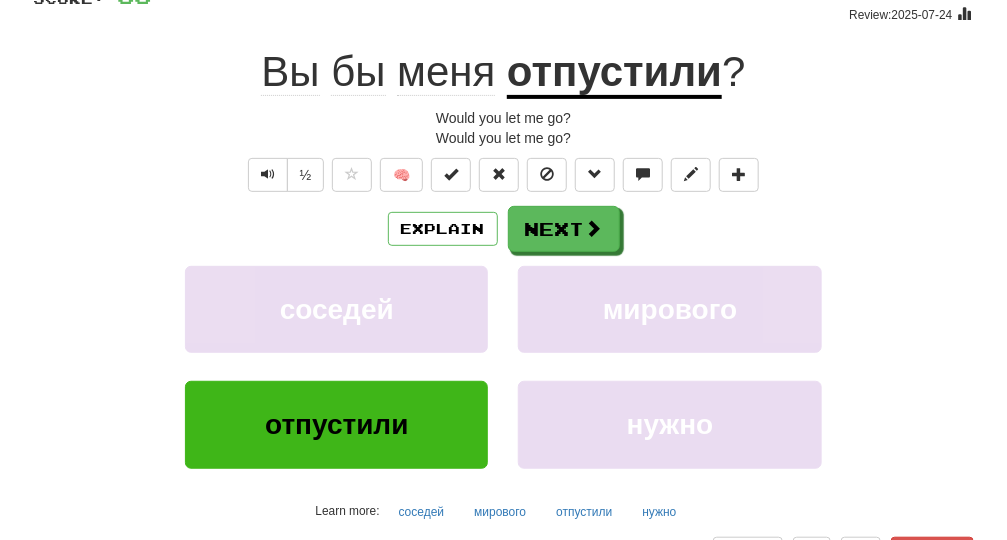 click on "Explain Next соседей мирового отпустили нужно Learn more: соседей мирового отпустили нужно" at bounding box center (504, 366) 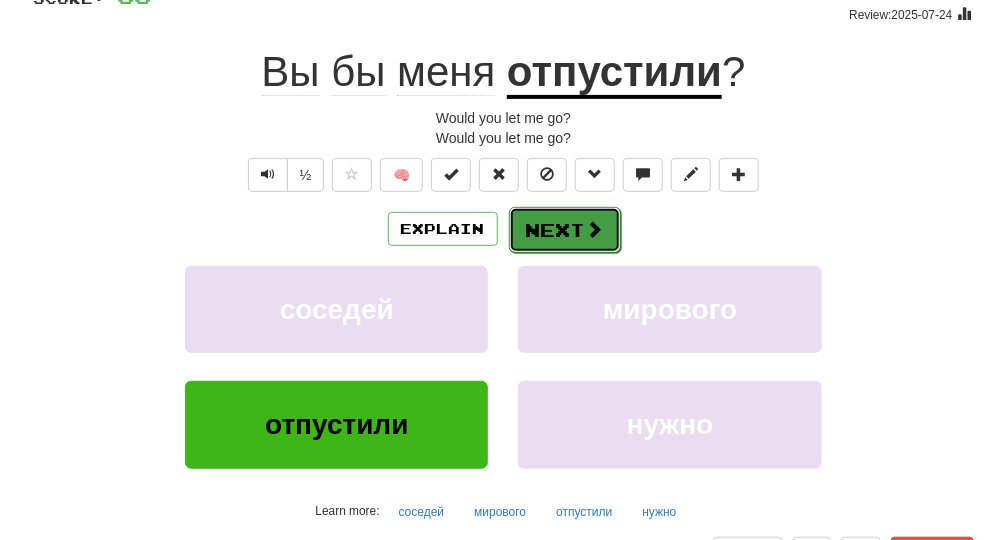 click on "Next" at bounding box center (565, 230) 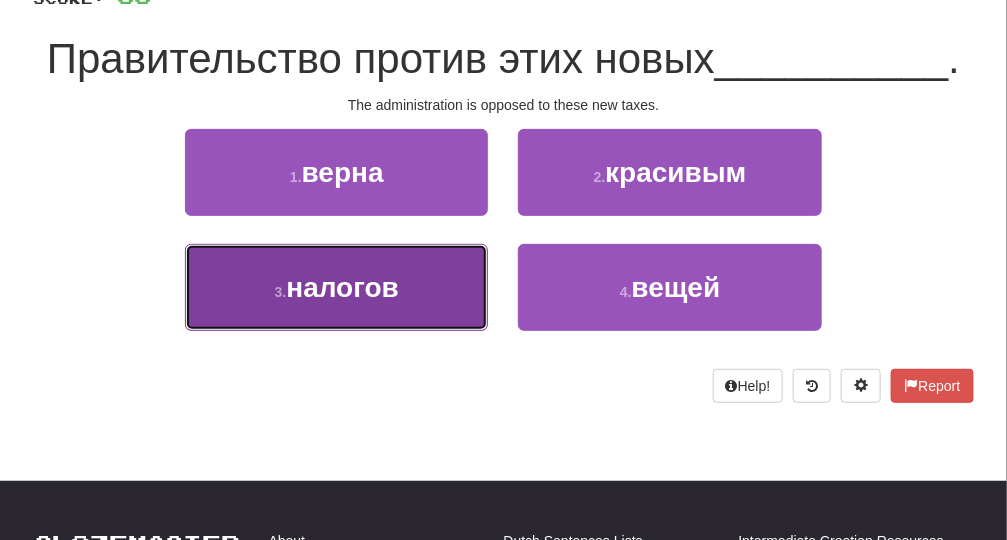 click on "3 . налогов" at bounding box center (336, 287) 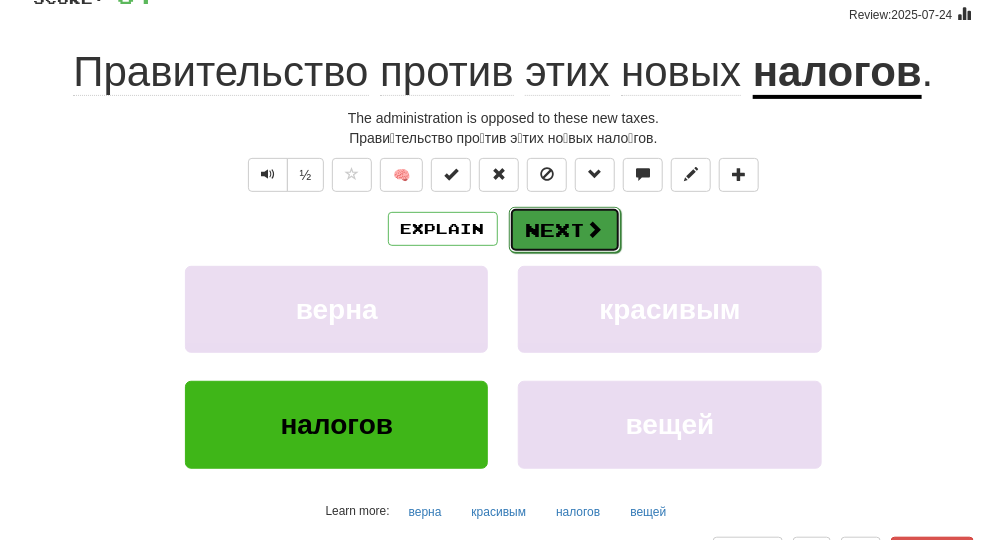 click on "Next" at bounding box center (565, 230) 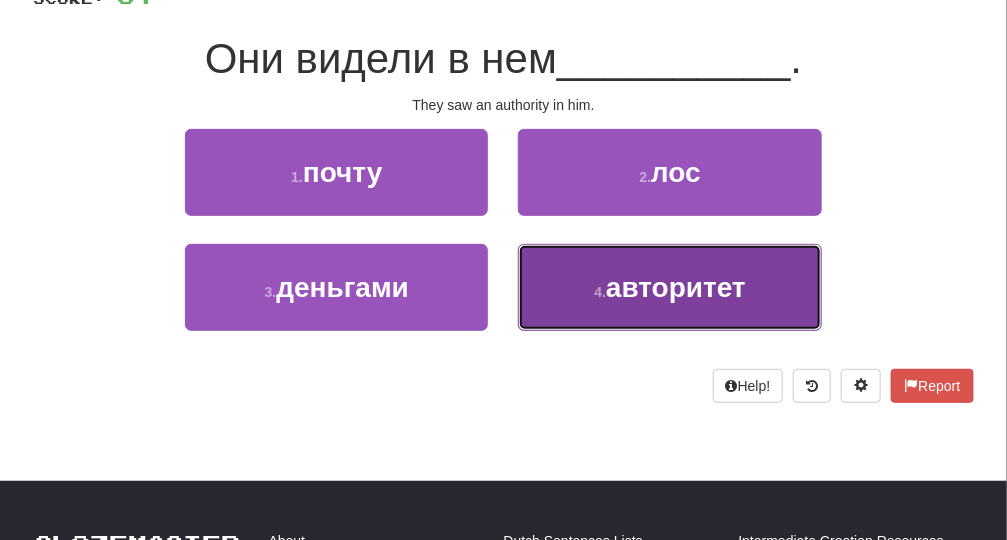 click on "4 . авторитет" at bounding box center [669, 287] 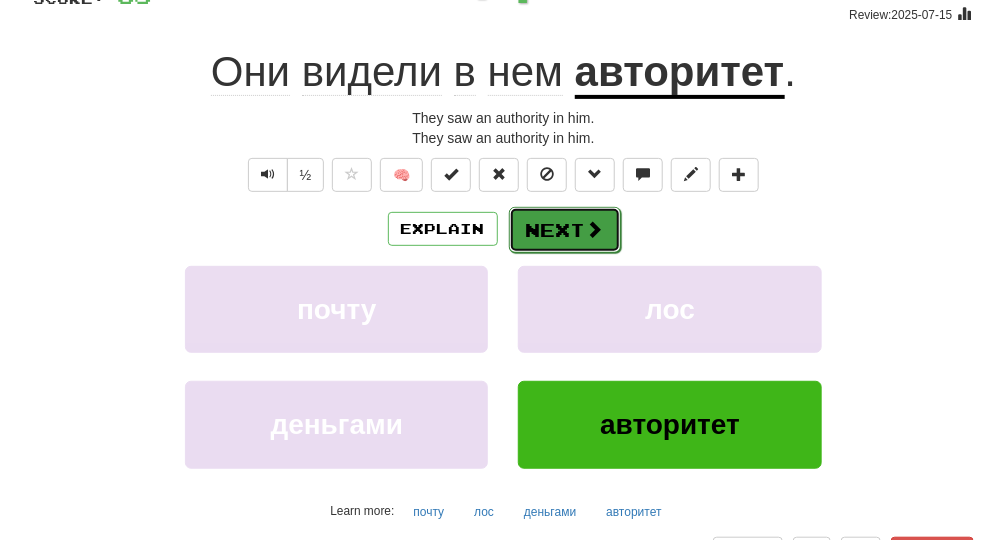 click at bounding box center (595, 229) 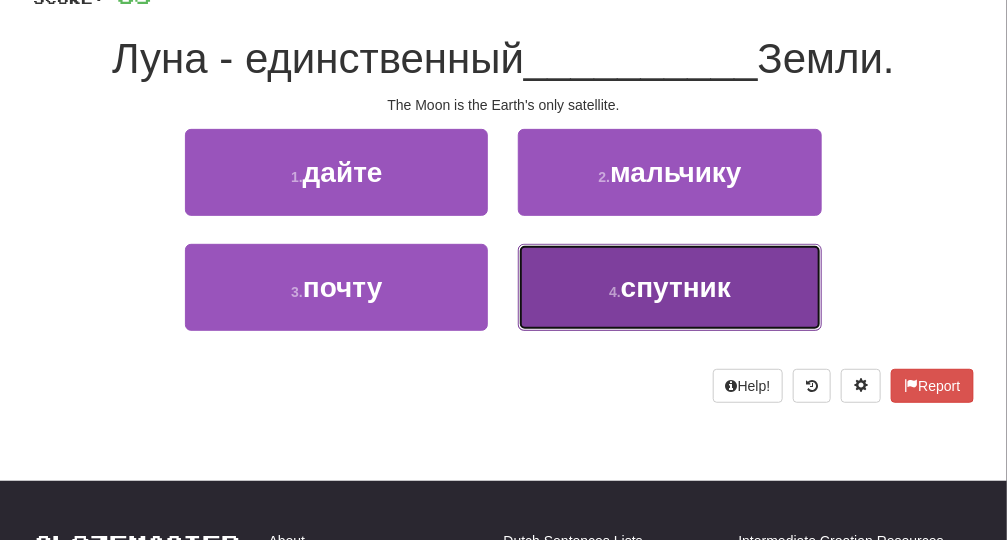 click on "4 . спутник" at bounding box center [669, 287] 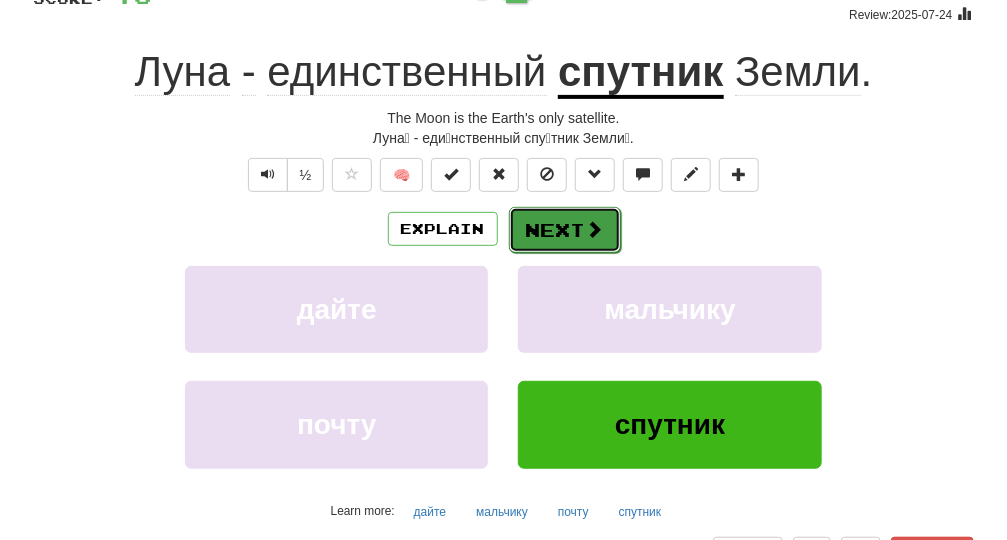 click at bounding box center (595, 229) 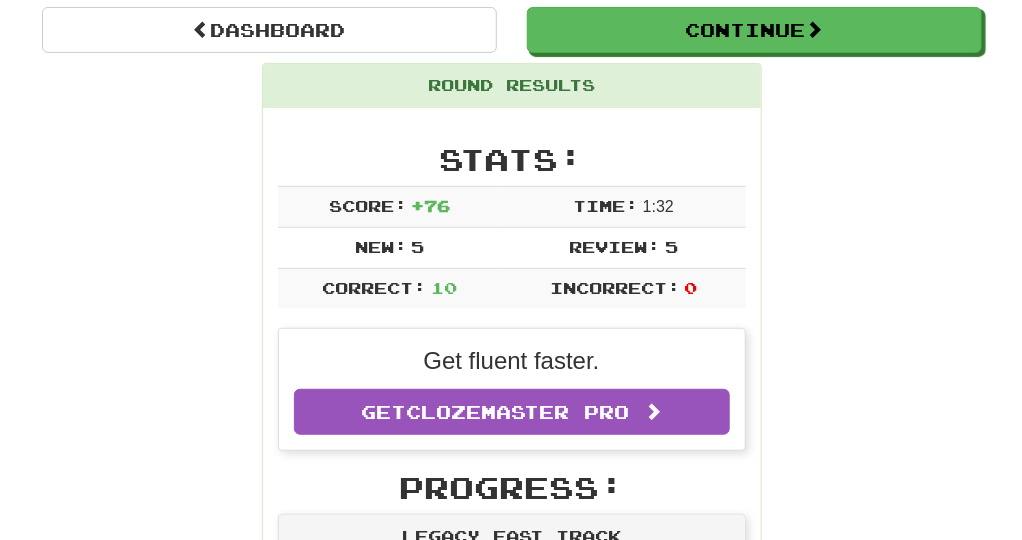 scroll, scrollTop: 0, scrollLeft: 0, axis: both 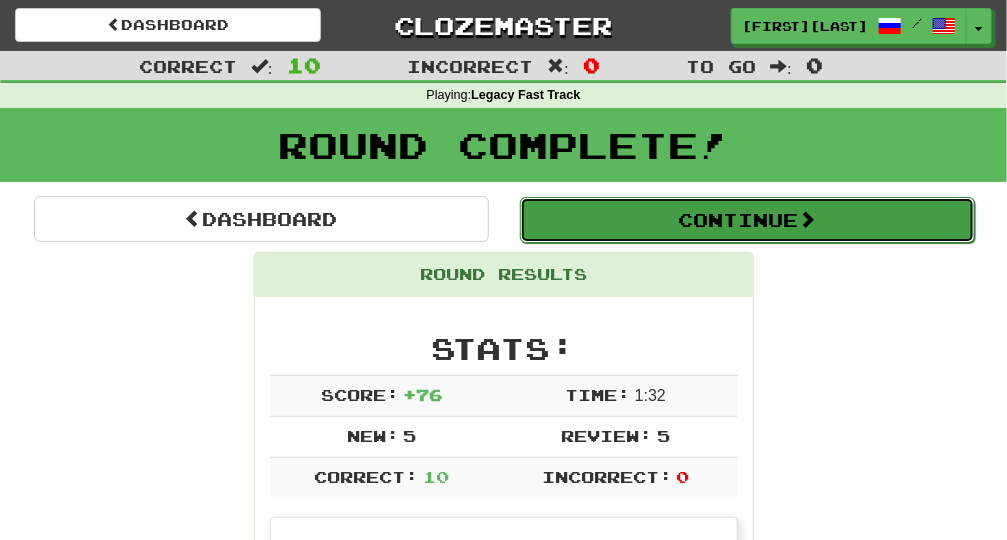click on "Continue" at bounding box center (747, 220) 